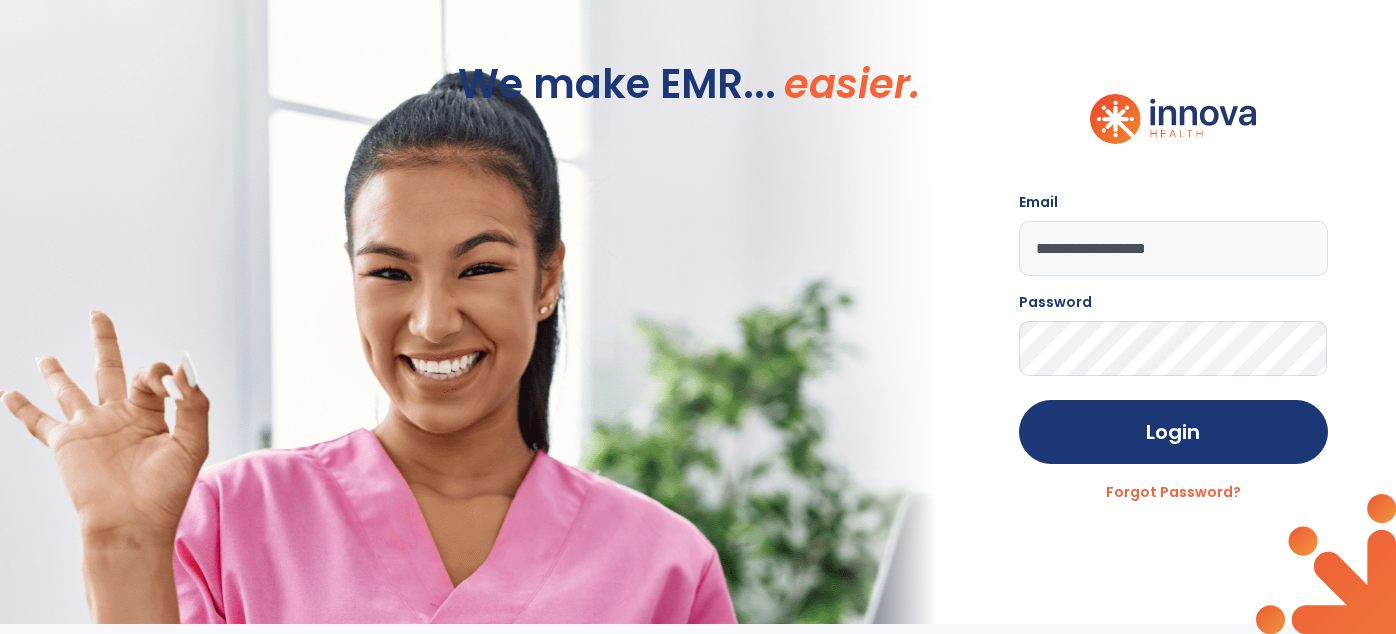 scroll, scrollTop: 0, scrollLeft: 0, axis: both 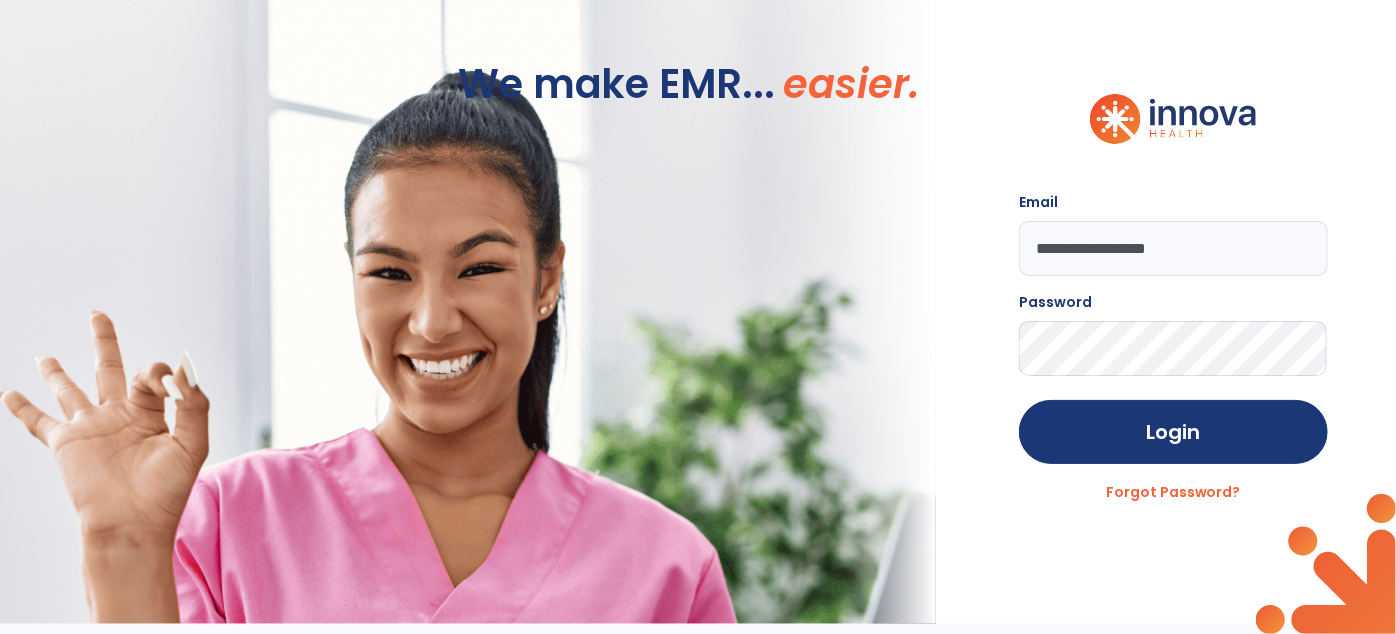 click on "**********" 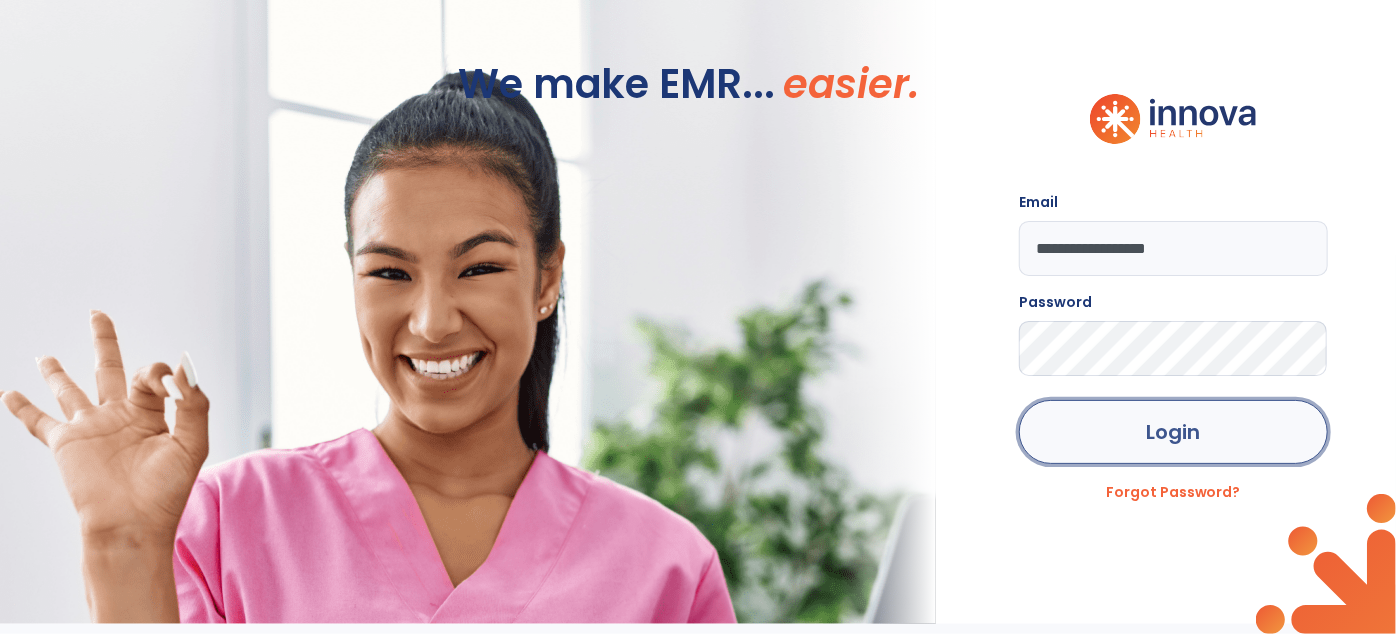 click on "Login" 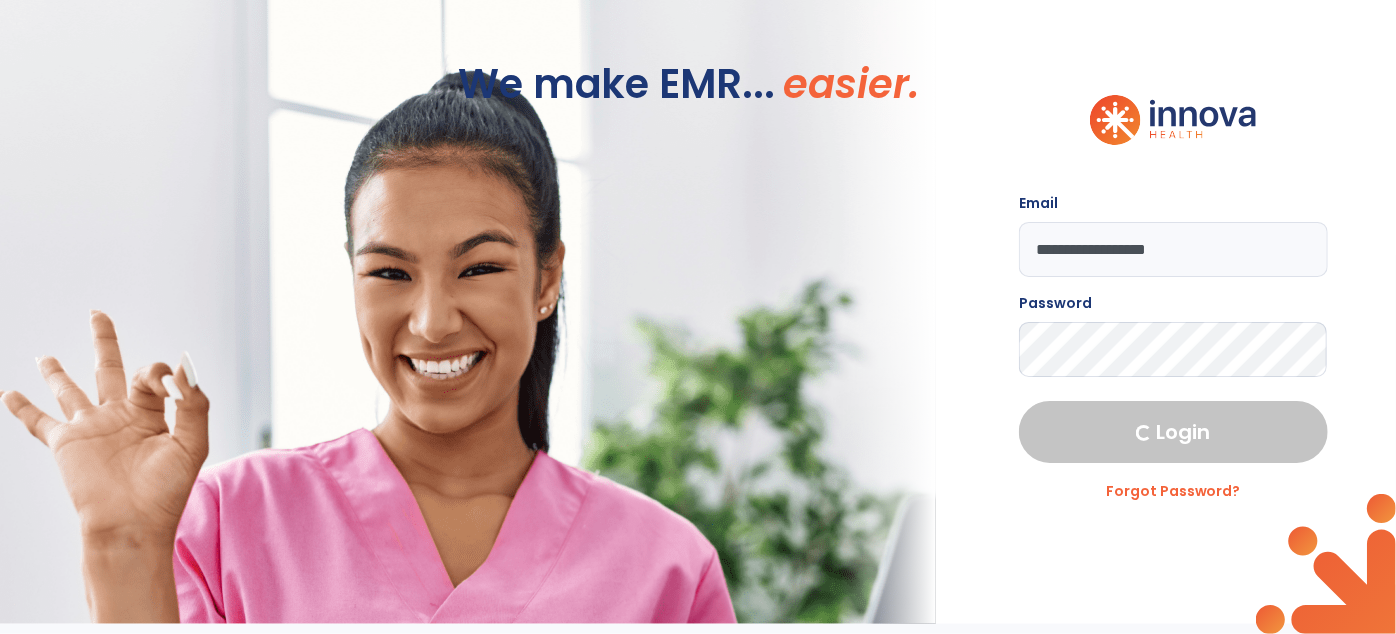 select on "****" 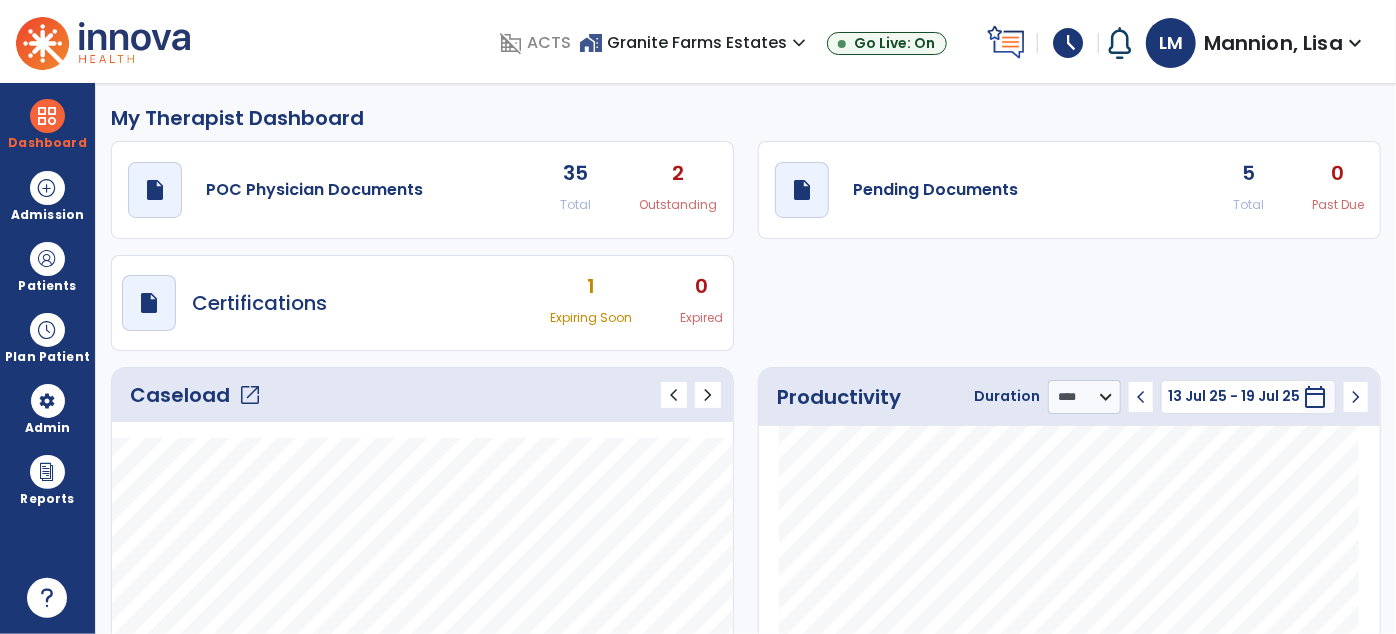 click on "5" 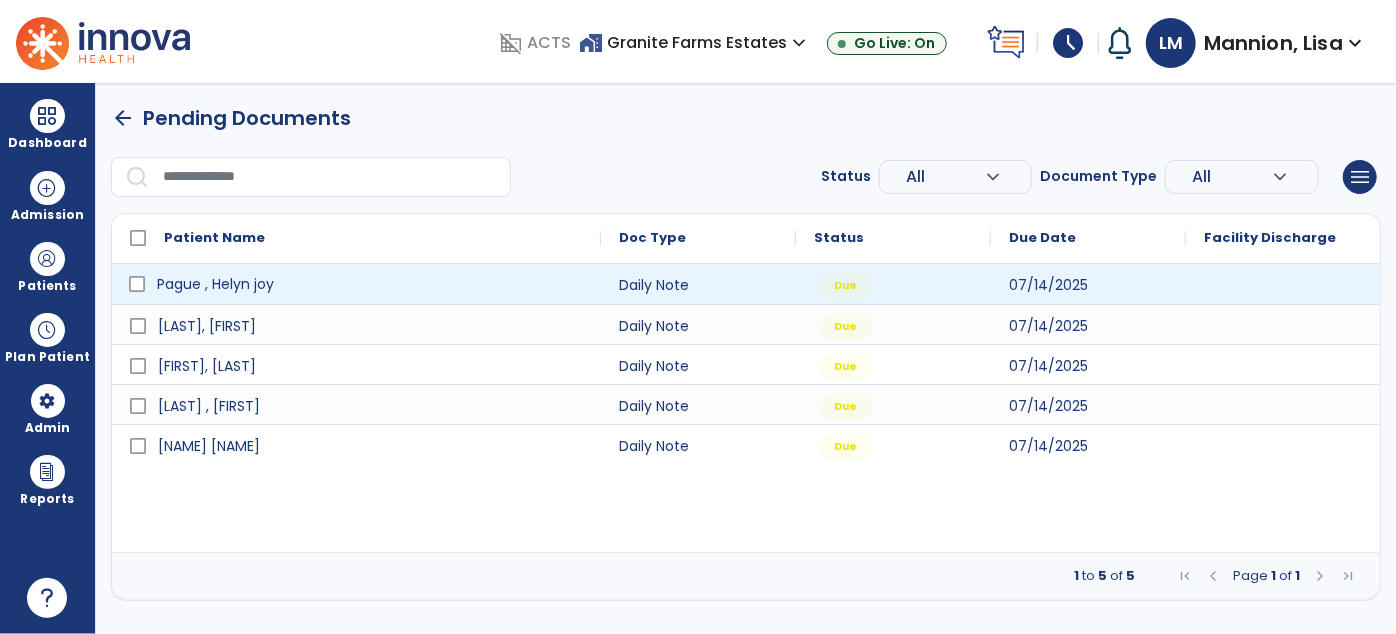 click on "Pague , Helyn joy" at bounding box center [215, 284] 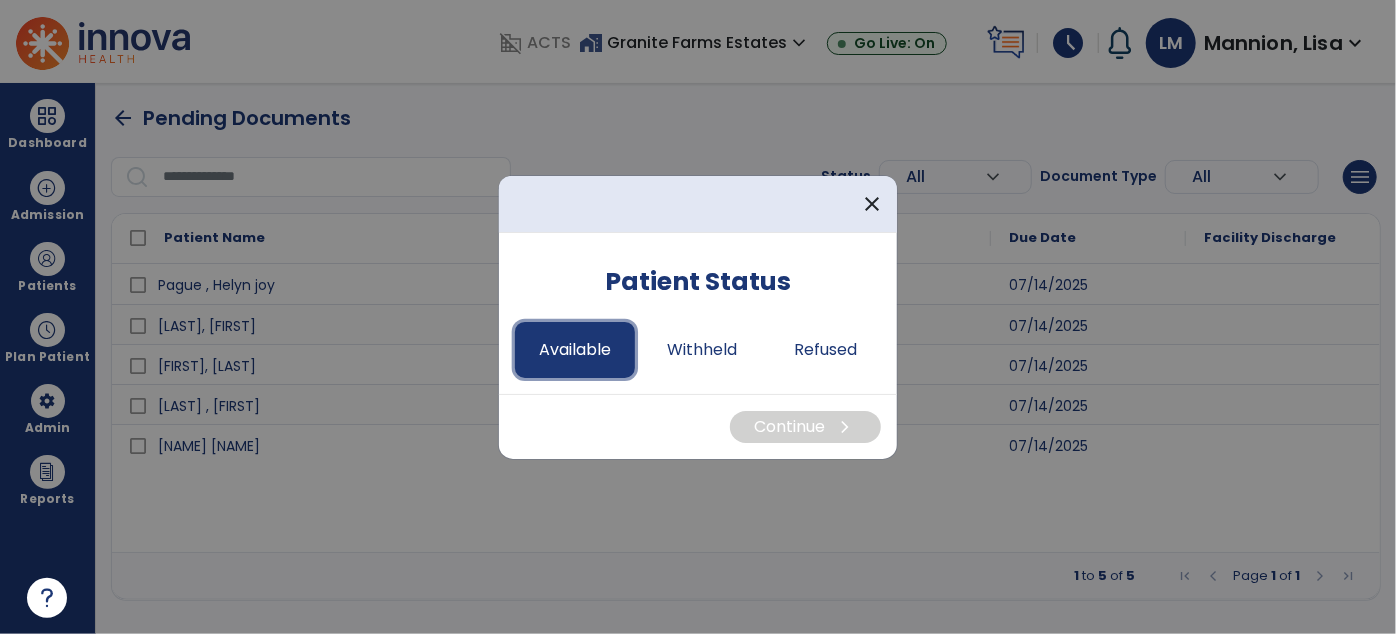 click on "Available" at bounding box center (575, 350) 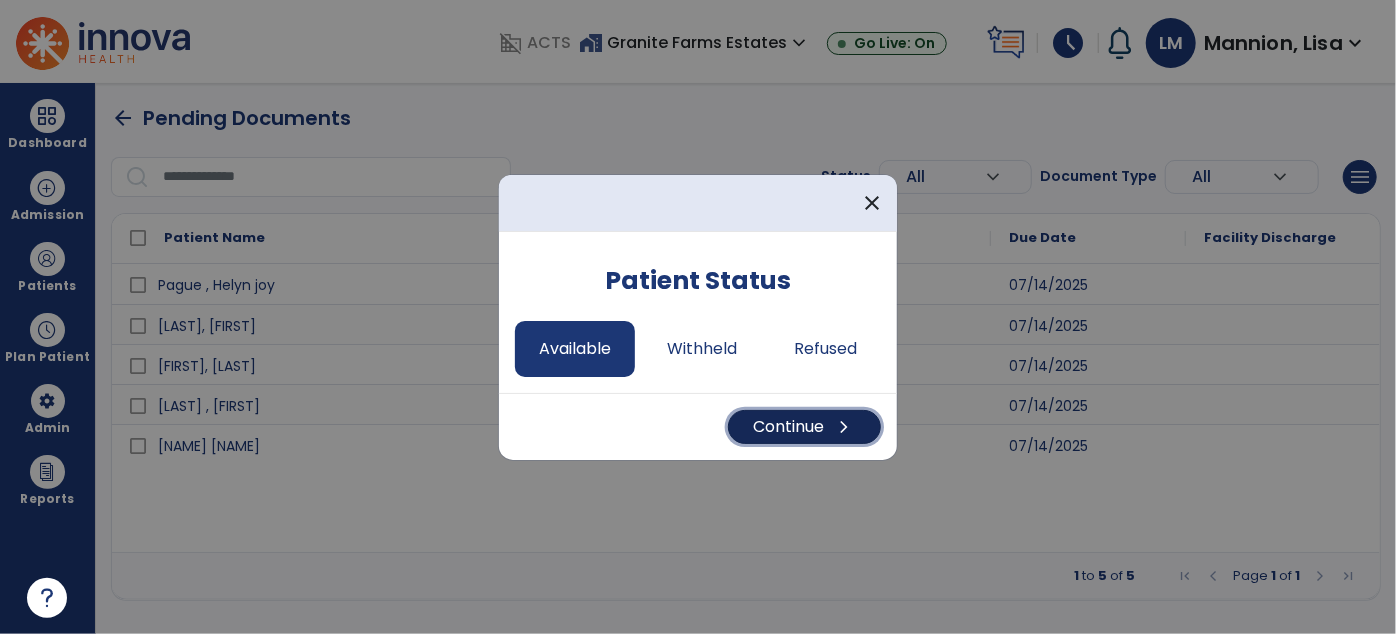 click on "chevron_right" at bounding box center (844, 427) 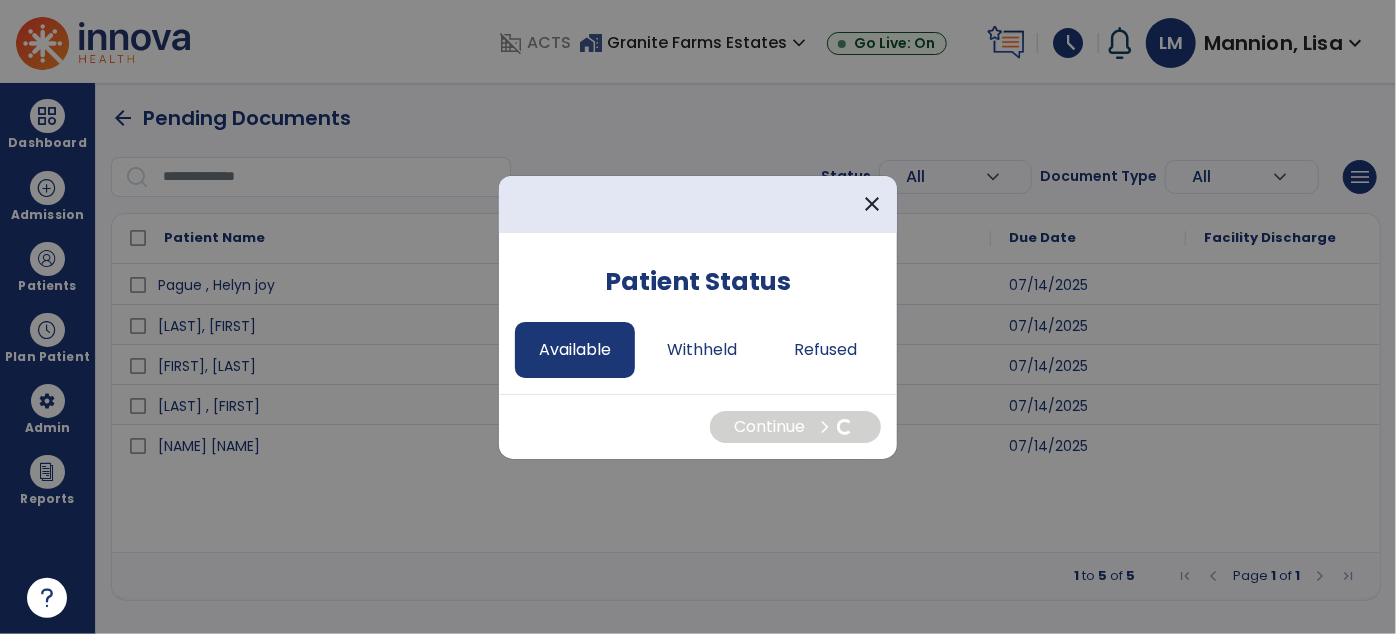 select on "*" 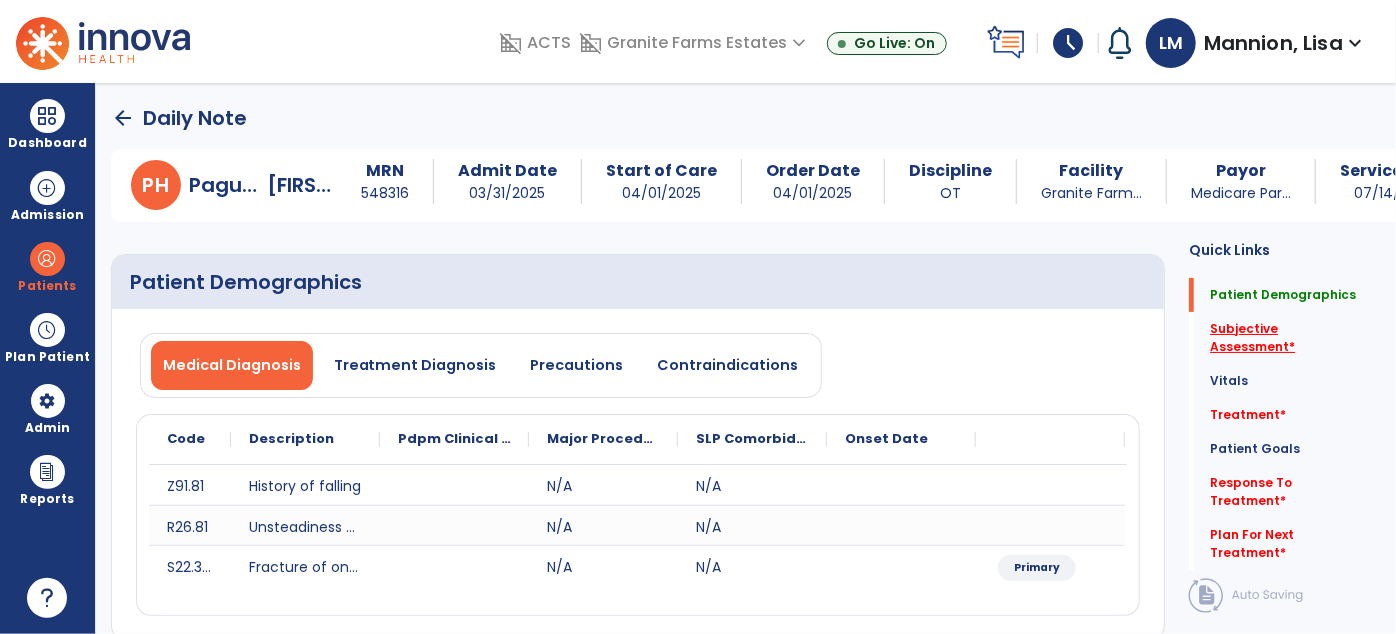 click on "Subjective Assessment   *" 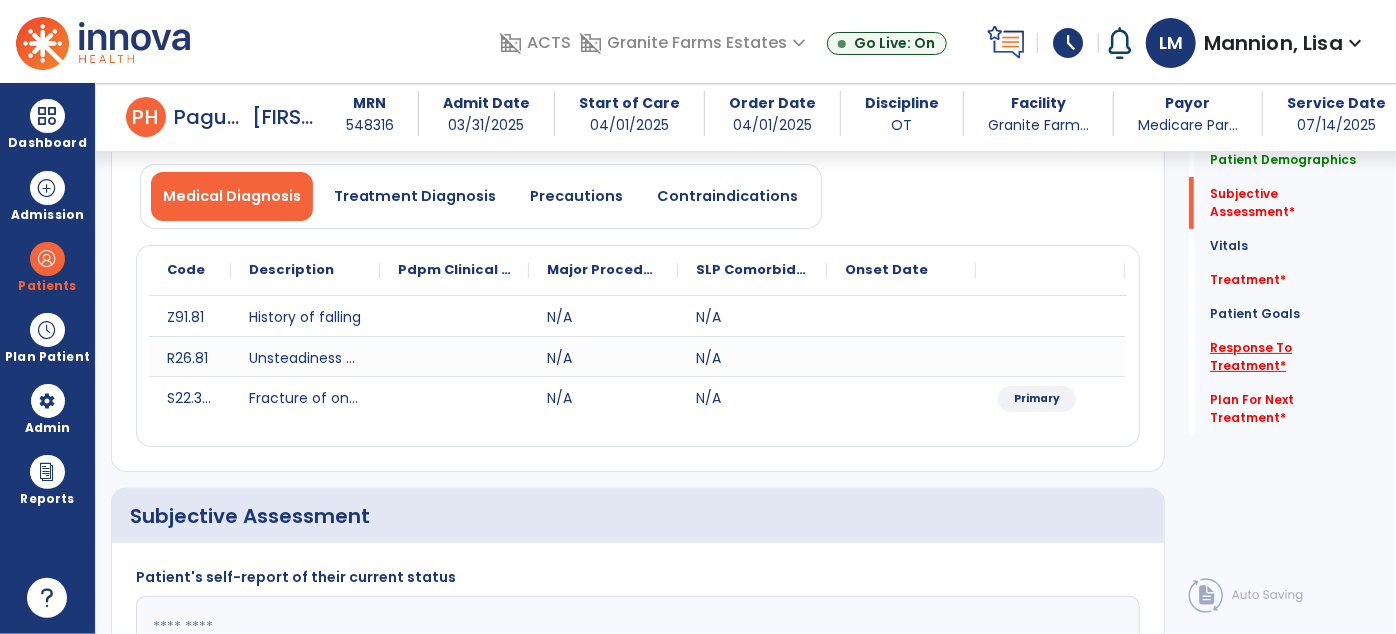 scroll, scrollTop: 437, scrollLeft: 0, axis: vertical 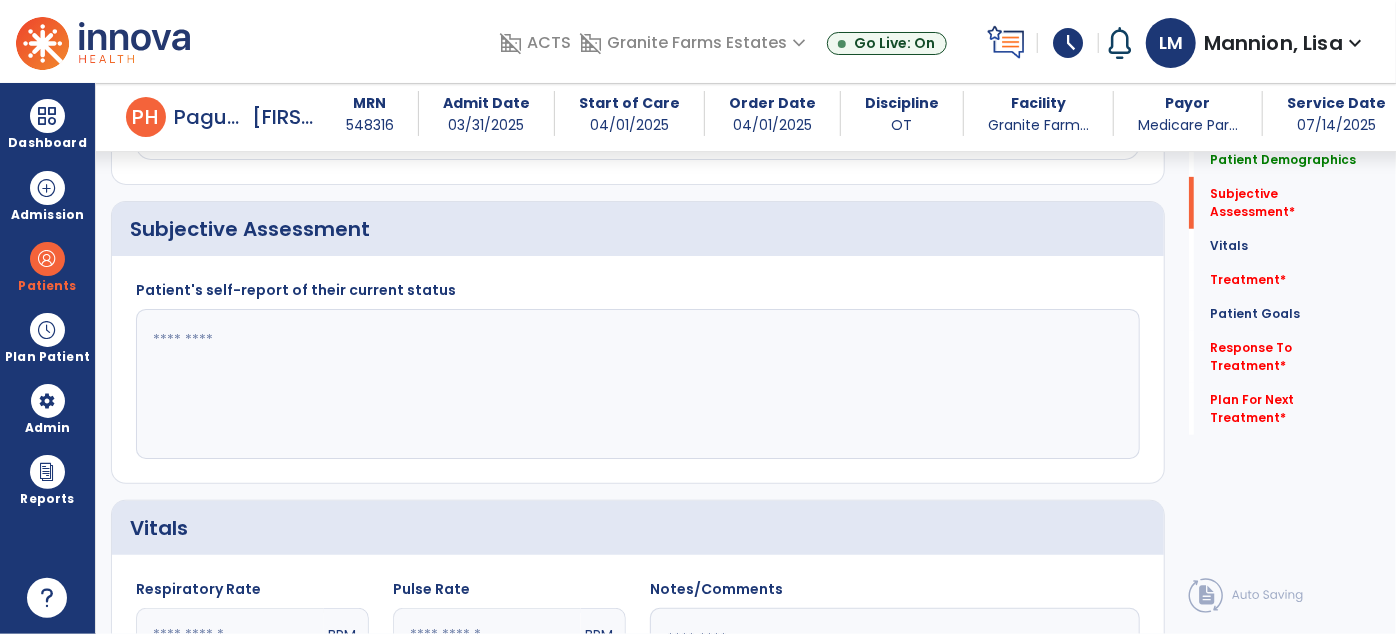 click 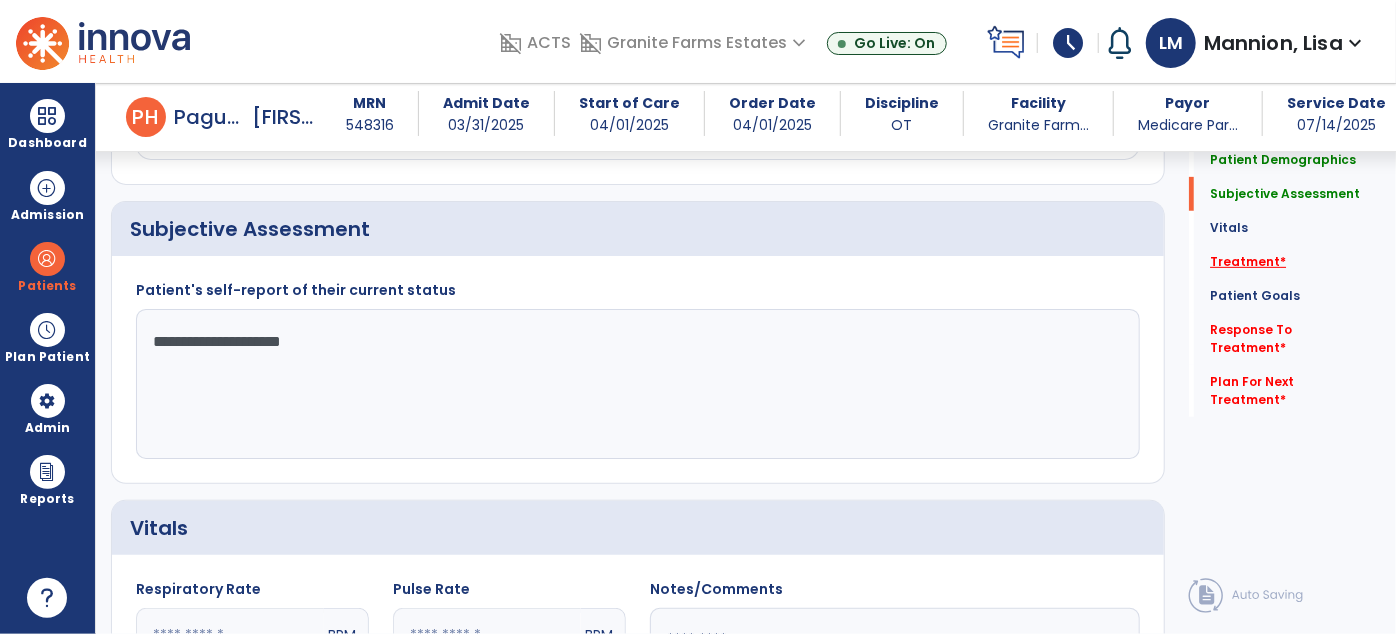 type on "**********" 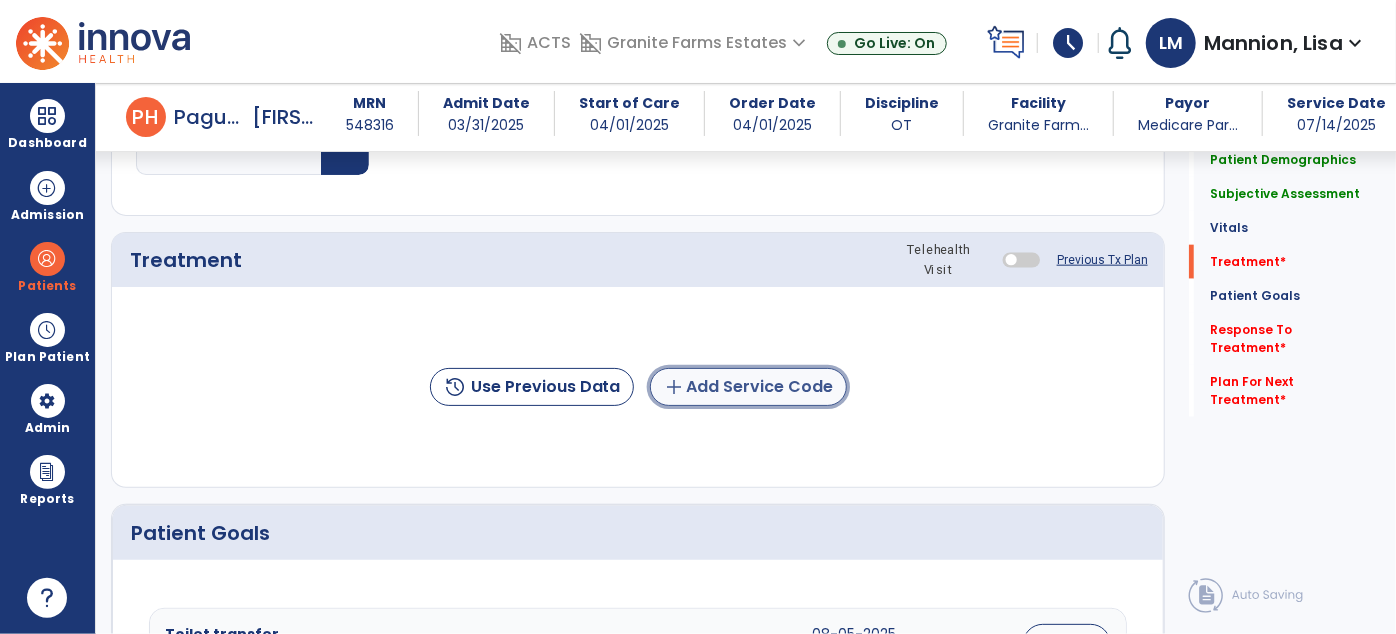 click on "add  Add Service Code" 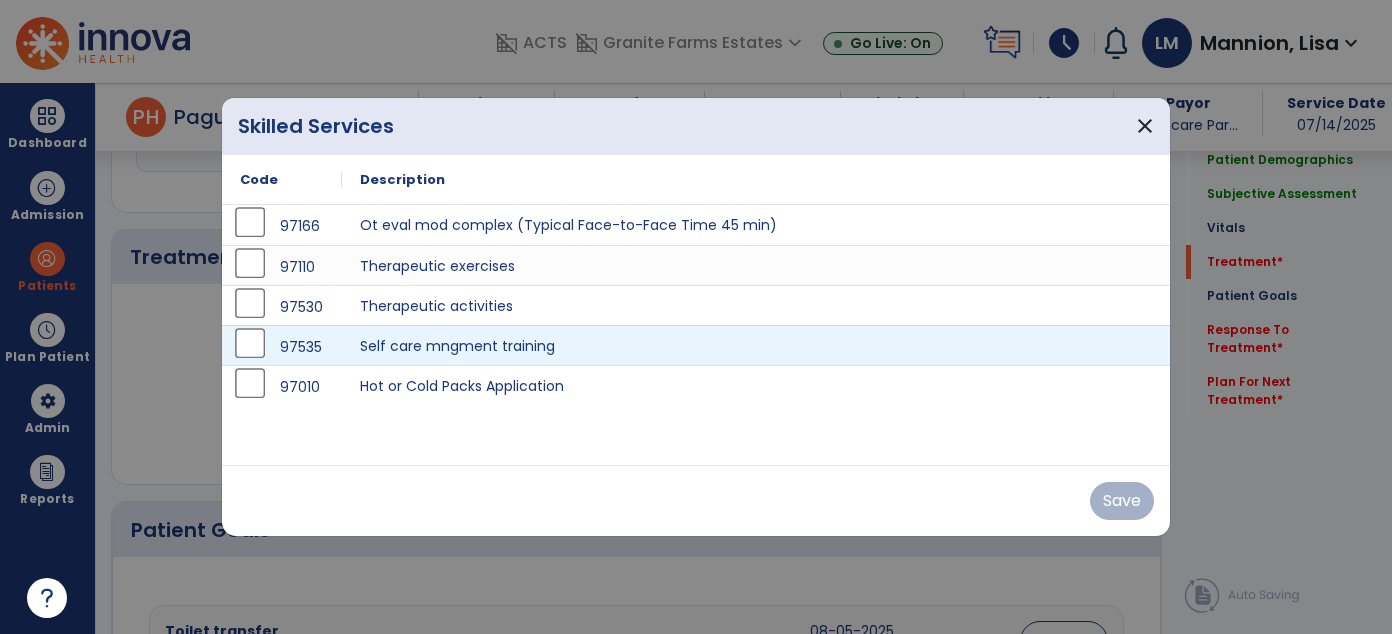 scroll, scrollTop: 1127, scrollLeft: 0, axis: vertical 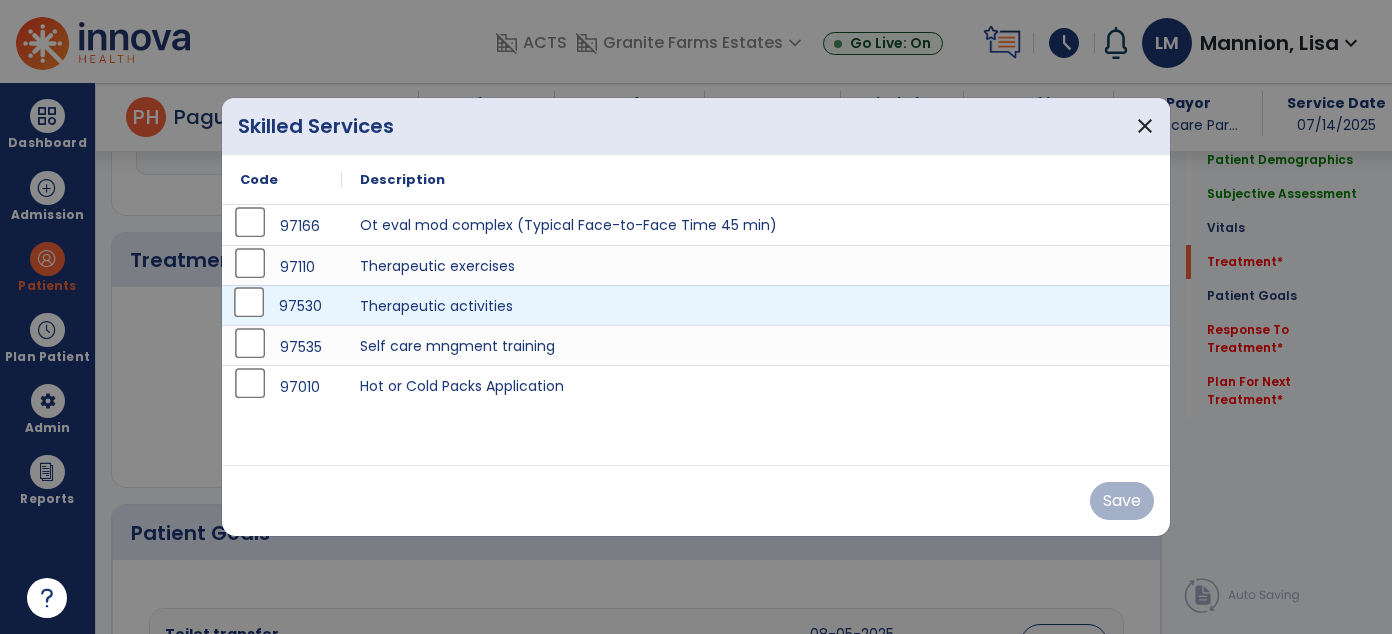 click on "97530" at bounding box center [282, 305] 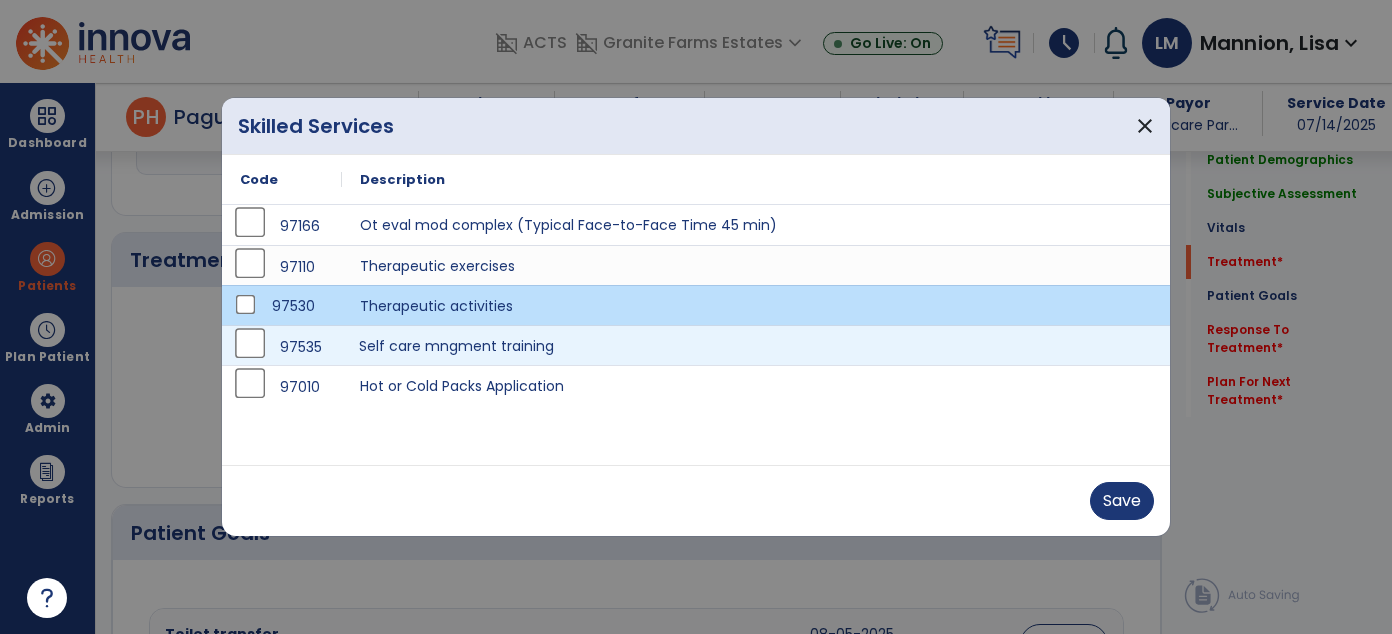 click on "Self care mngment training" at bounding box center (756, 345) 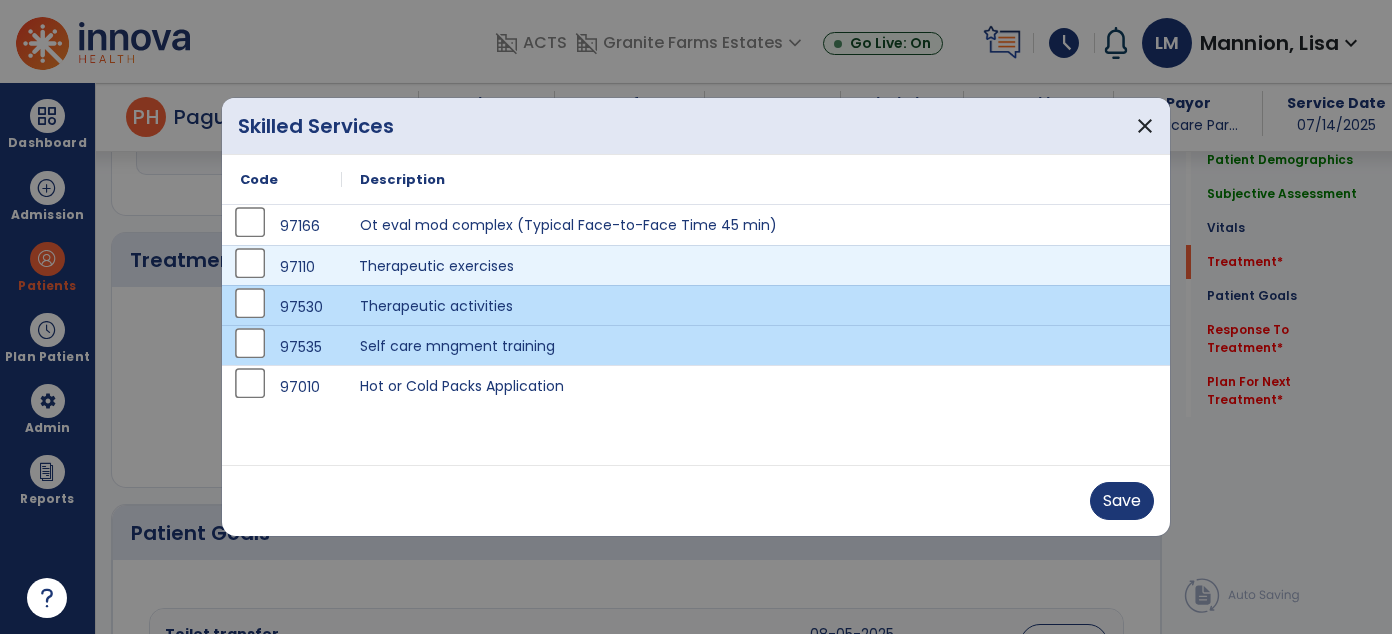 click on "Therapeutic exercises" at bounding box center (756, 265) 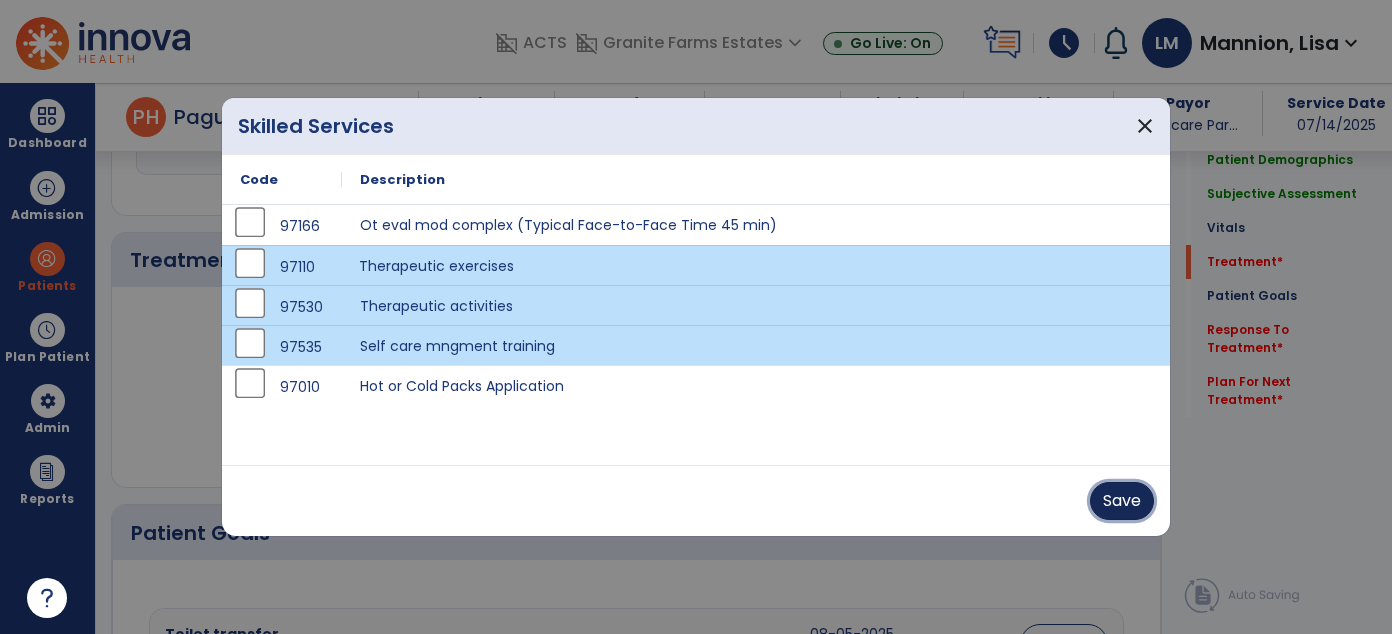 click on "Save" at bounding box center [1122, 501] 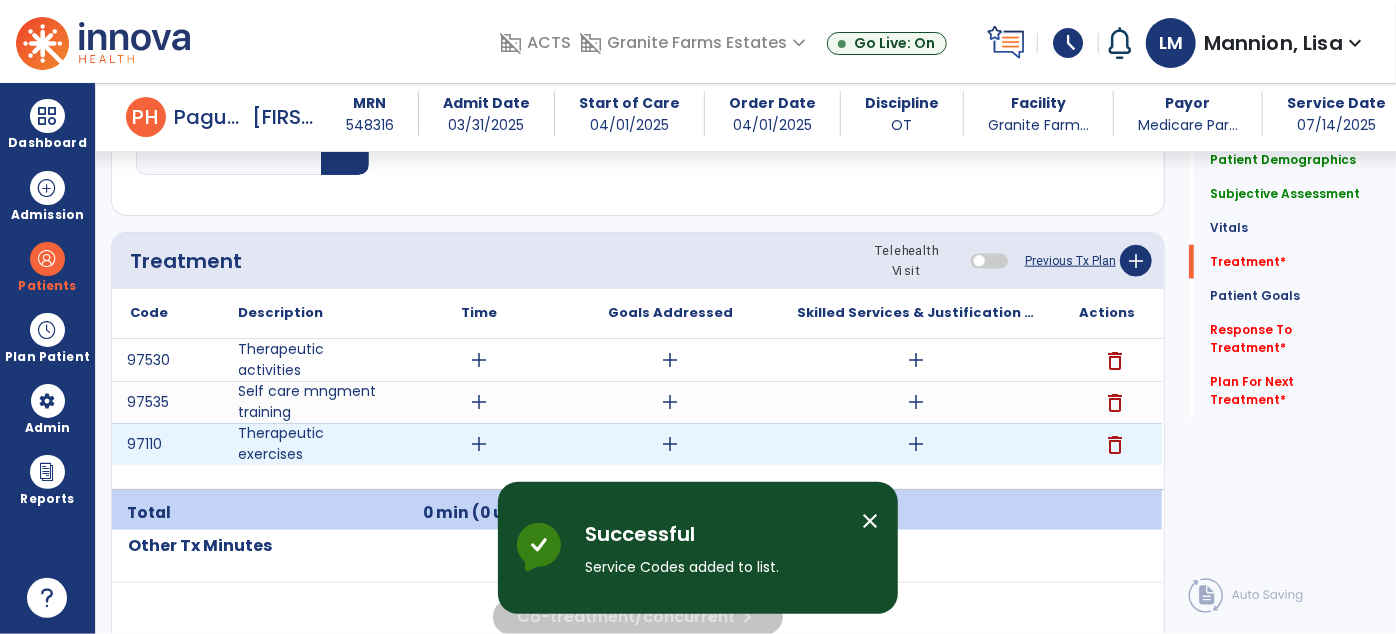 click on "add" at bounding box center [916, 444] 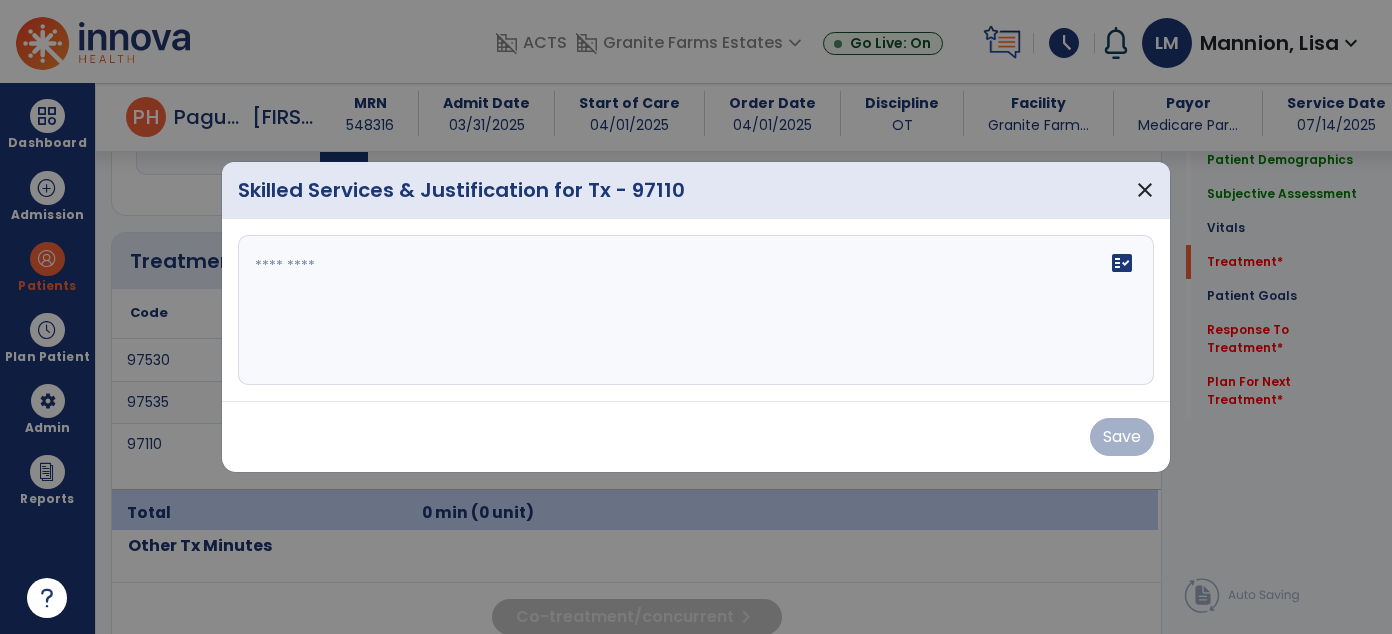 scroll, scrollTop: 1127, scrollLeft: 0, axis: vertical 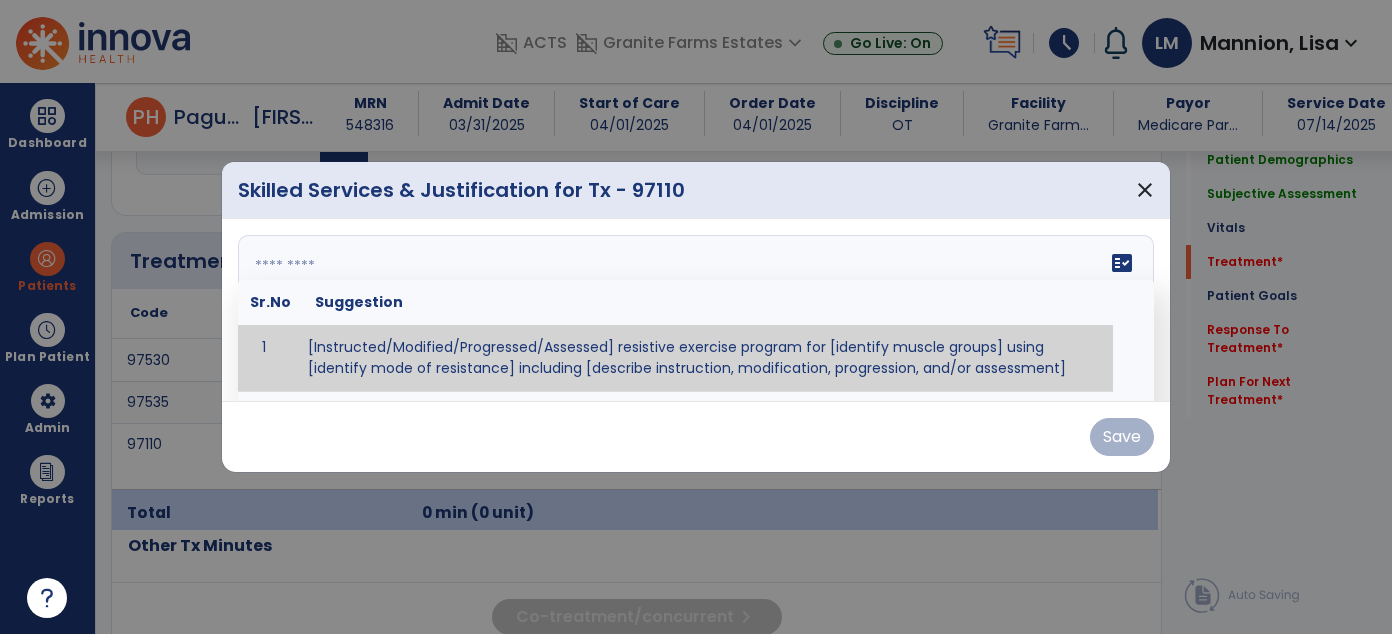 click on "fact_check  Sr.No Suggestion 1 [Instructed/Modified/Progressed/Assessed] resistive exercise program for [identify muscle groups] using [identify mode of resistance] including [describe instruction, modification, progression, and/or assessment] 2 [Instructed/Modified/Progressed/Assessed] aerobic exercise program using [identify equipment/mode] including [describe instruction, modification,progression, and/or assessment] 3 [Instructed/Modified/Progressed/Assessed] [PROM/A/AROM/AROM] program for [identify joint movements] using [contract-relax, over-pressure, inhibitory techniques, other] 4 [Assessed/Tested] aerobic capacity with administration of [aerobic capacity test]" at bounding box center [696, 310] 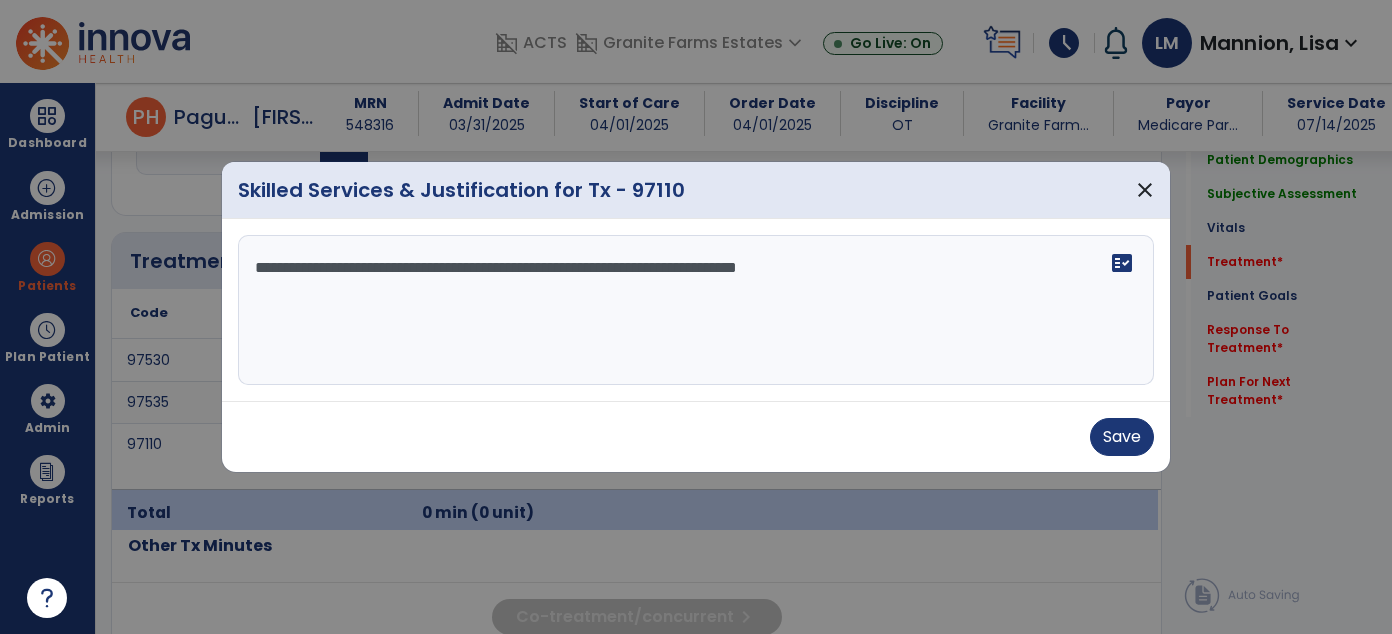 click on "**********" at bounding box center (696, 310) 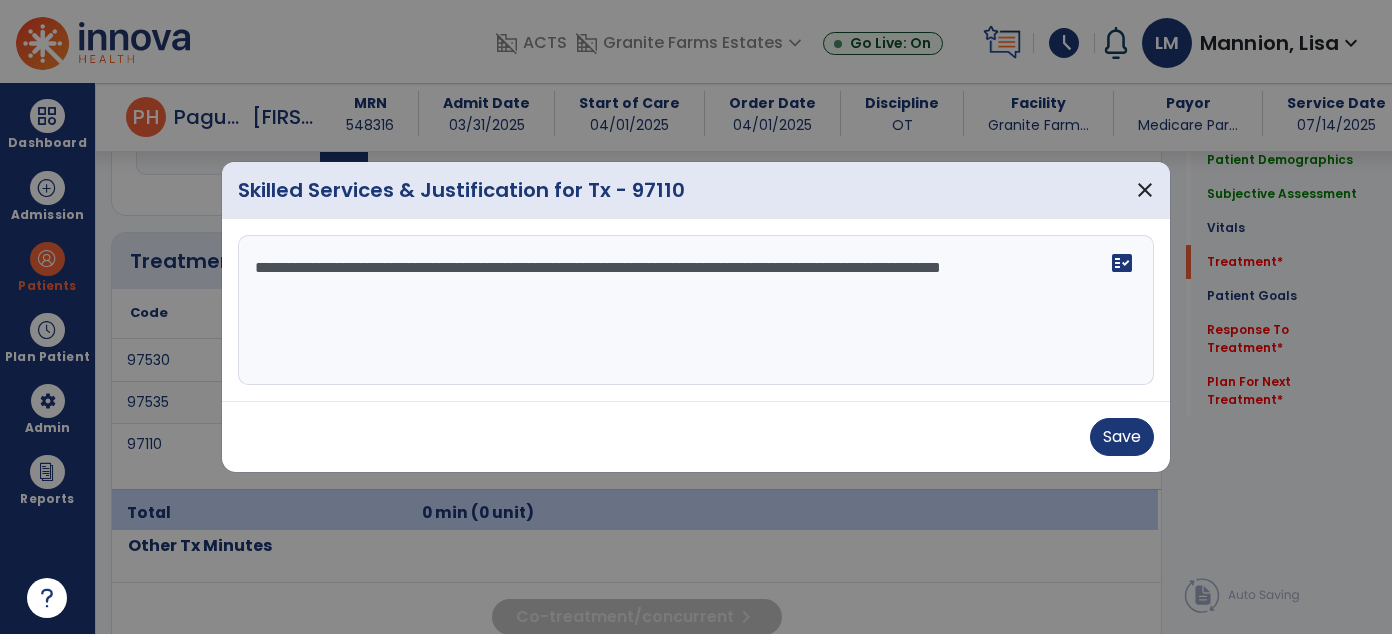 click on "**********" at bounding box center (696, 310) 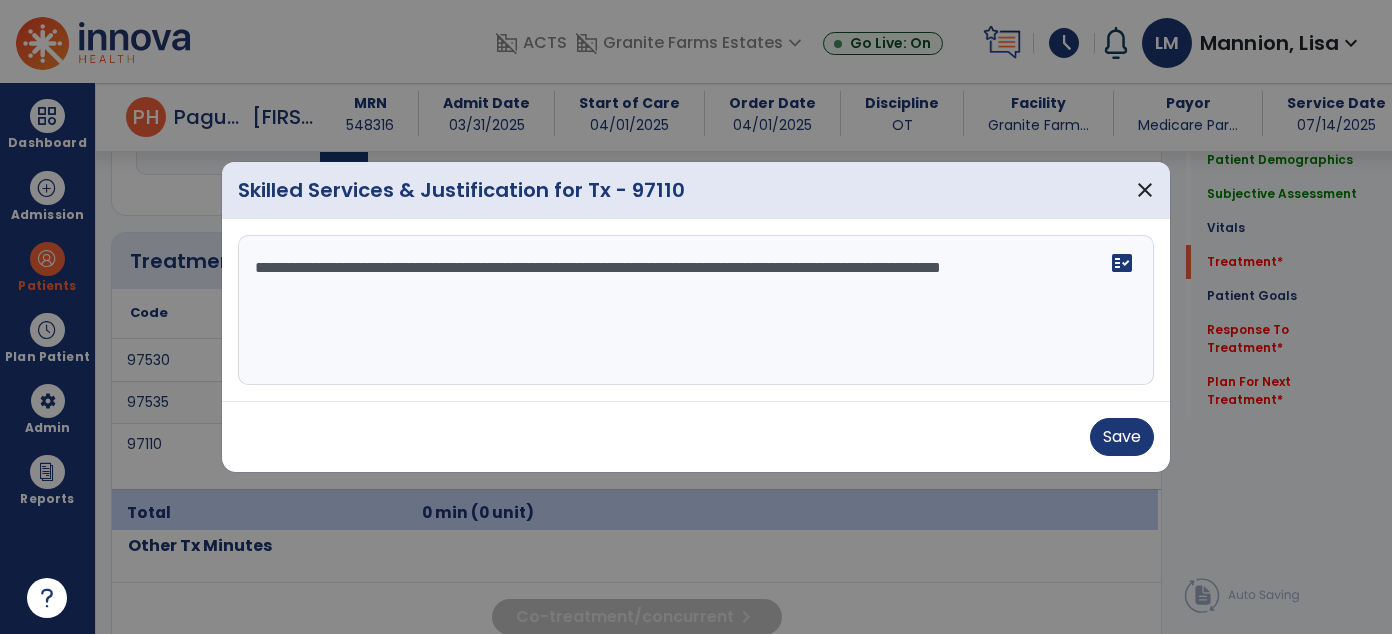 click on "**********" at bounding box center [696, 310] 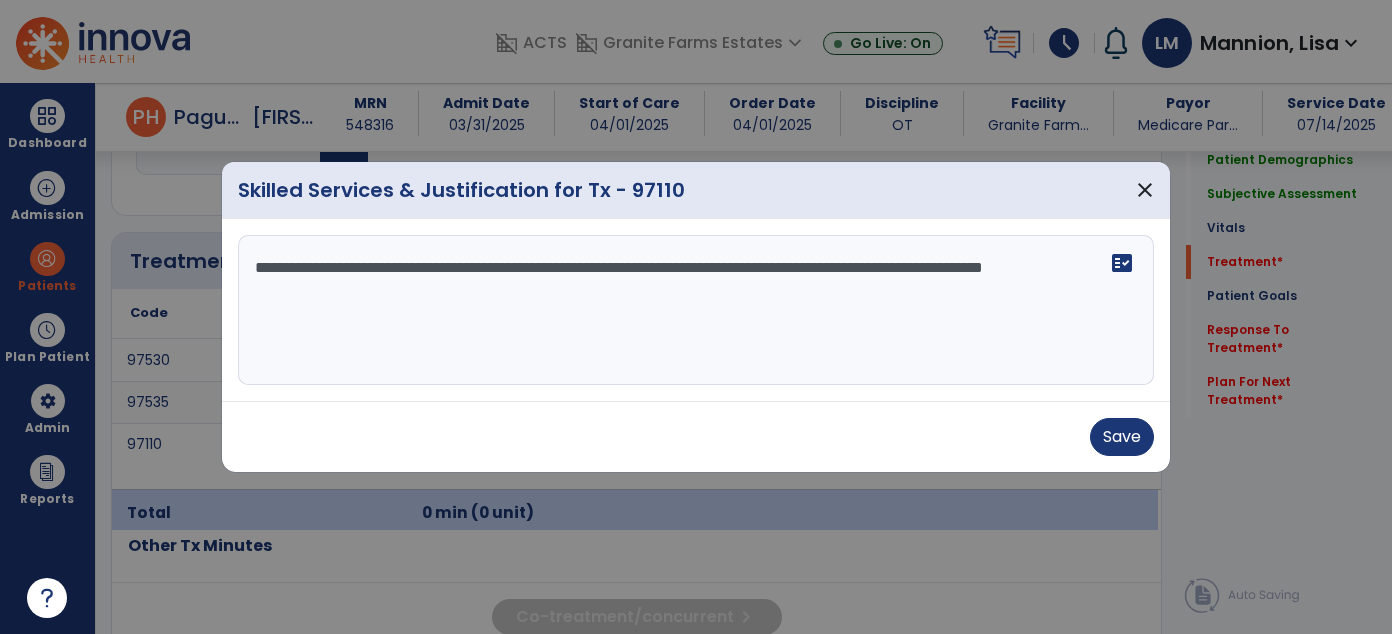 click on "**********" at bounding box center (696, 310) 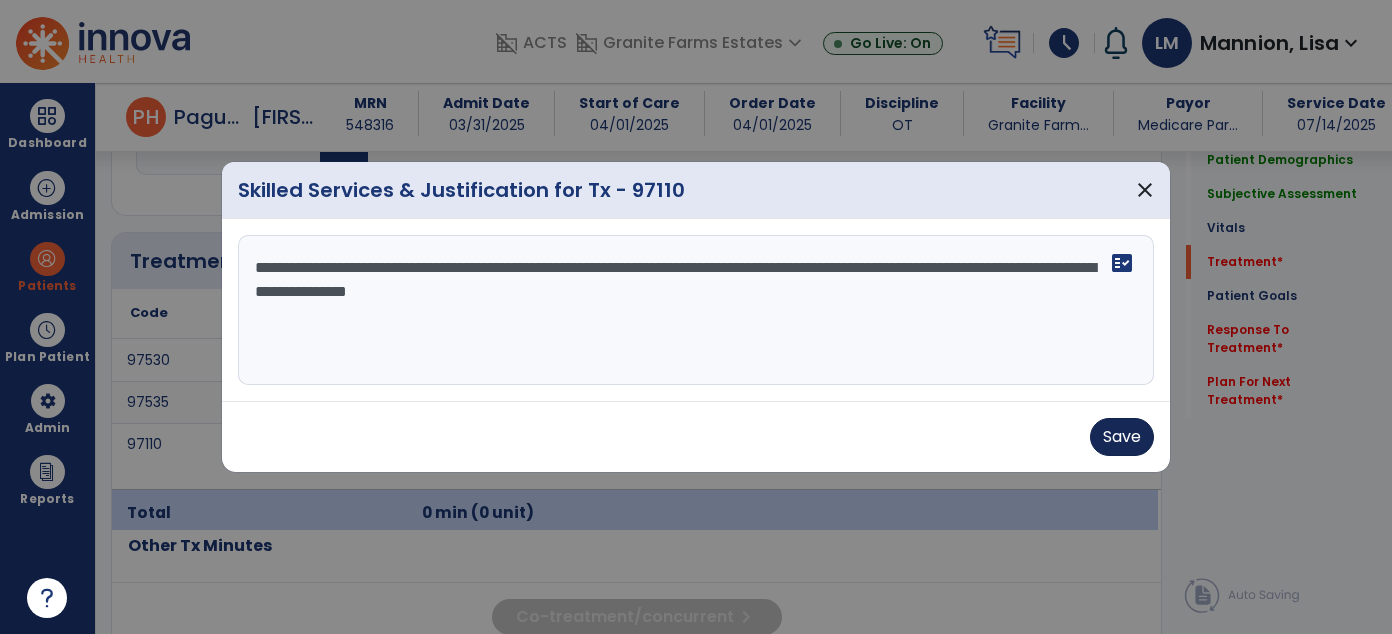 type on "**********" 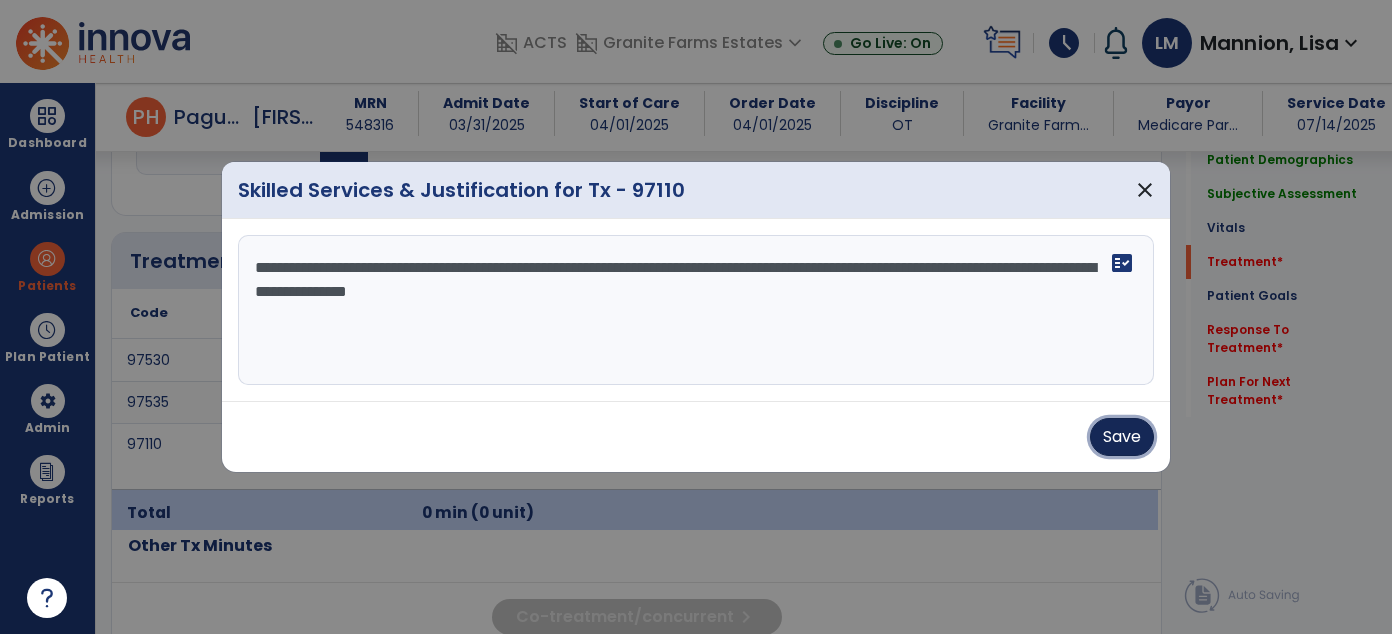 click on "Save" at bounding box center (1122, 437) 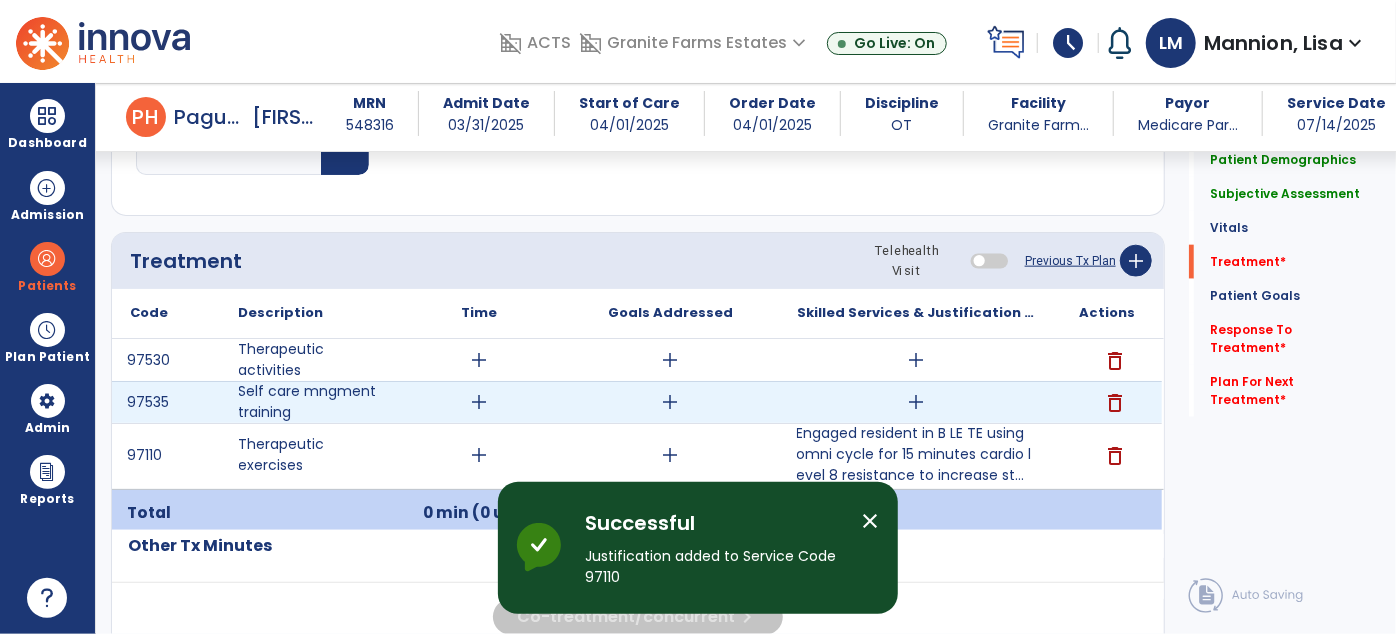 click on "add" at bounding box center [916, 402] 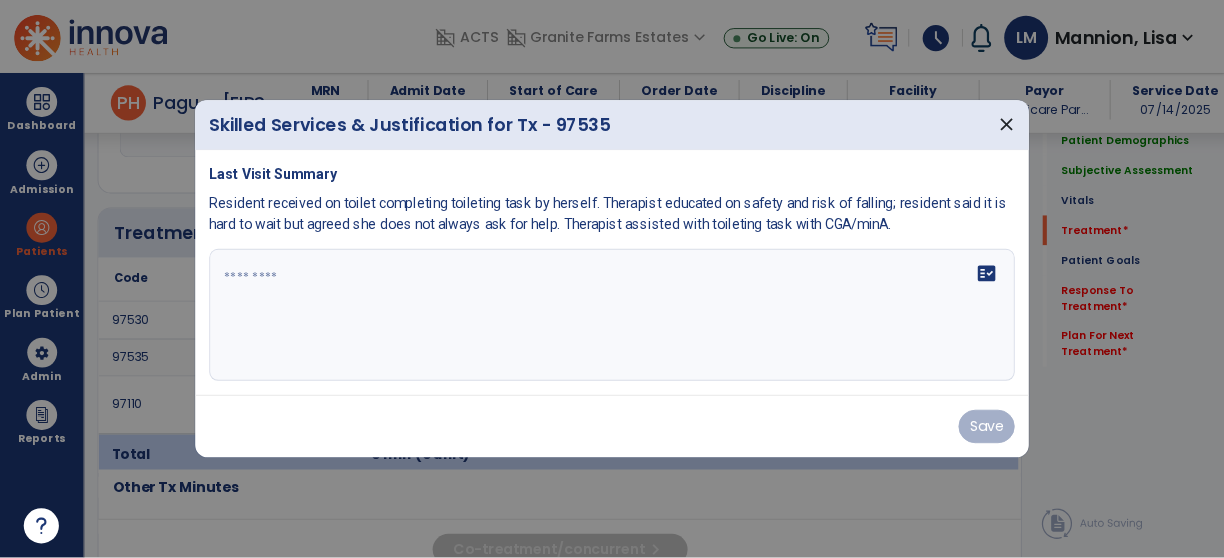 scroll, scrollTop: 1127, scrollLeft: 0, axis: vertical 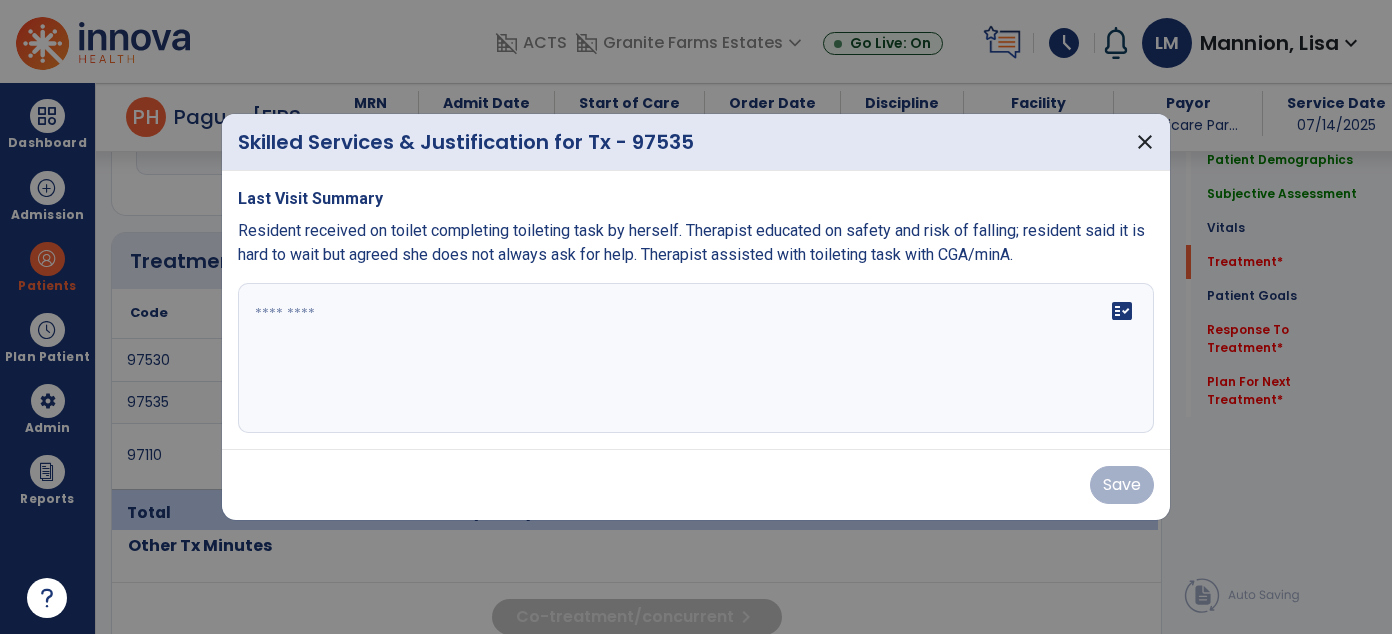 click on "Resident received on toilet completing toileting task by herself. Therapist educated on safety and risk of falling; resident said it is hard to wait but agreed she does not always ask for help. Therapist assisted with toileting task with CGA/minA." at bounding box center (691, 242) 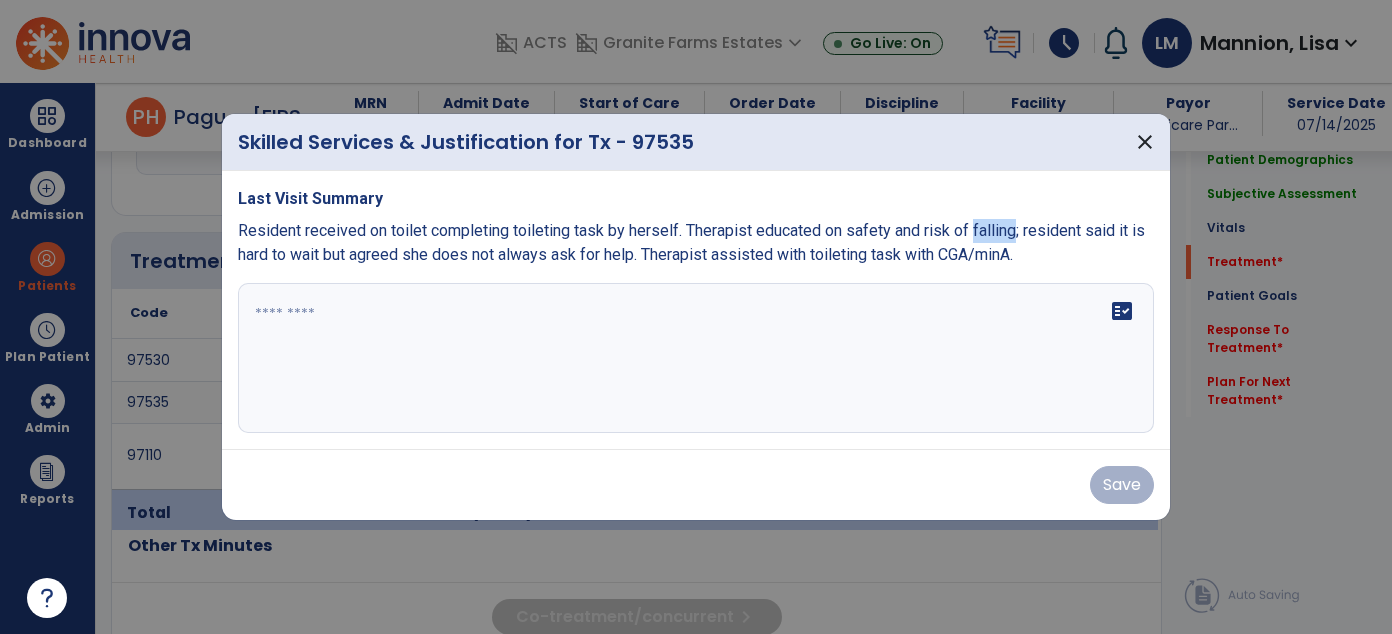 click on "Resident received on toilet completing toileting task by herself. Therapist educated on safety and risk of falling; resident said it is hard to wait but agreed she does not always ask for help. Therapist assisted with toileting task with CGA/minA." at bounding box center (691, 242) 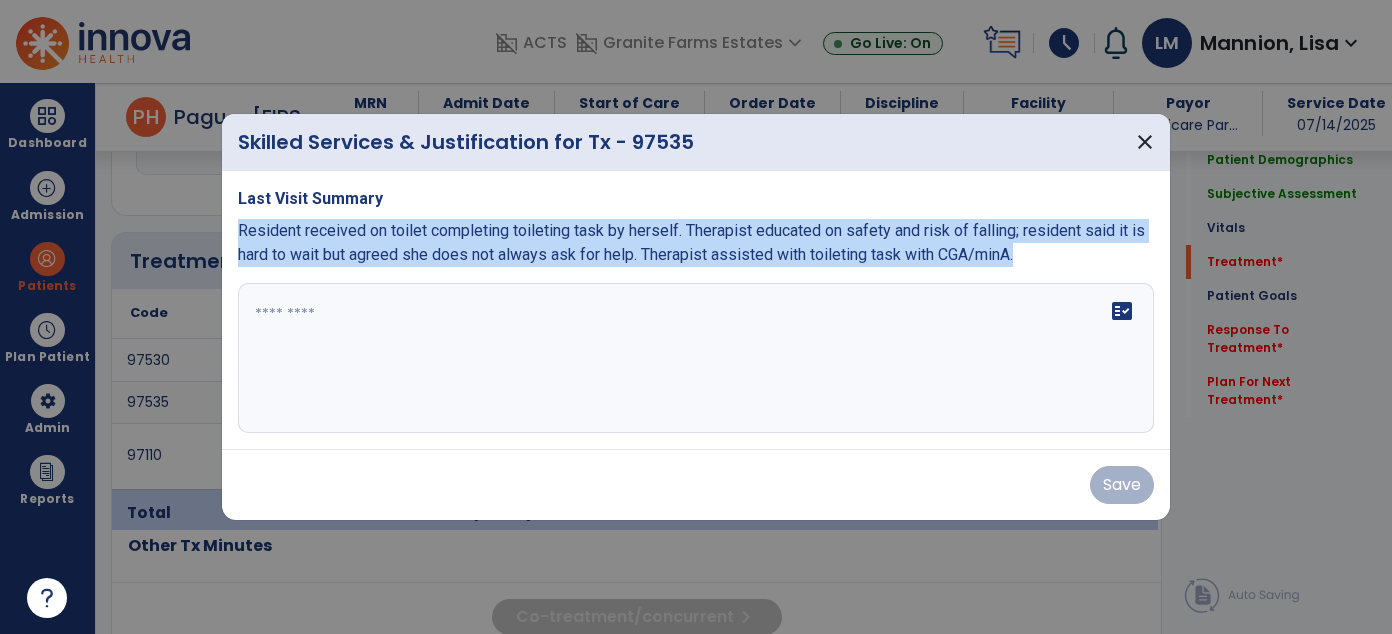 click on "Resident received on toilet completing toileting task by herself. Therapist educated on safety and risk of falling; resident said it is hard to wait but agreed she does not always ask for help. Therapist assisted with toileting task with CGA/minA." at bounding box center [691, 242] 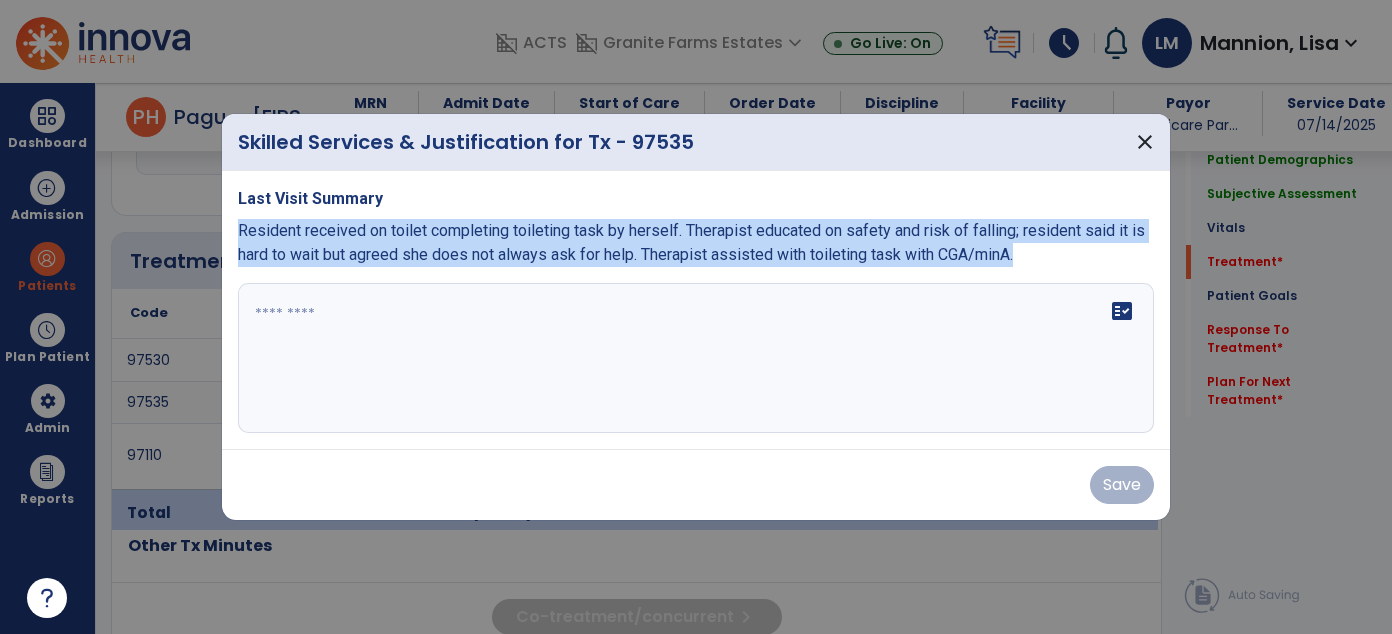 copy on "Resident received on toilet completing toileting task by herself. Therapist educated on safety and risk of falling; resident said it is hard to wait but agreed she does not always ask for help. Therapist assisted with toileting task with CGA/minA." 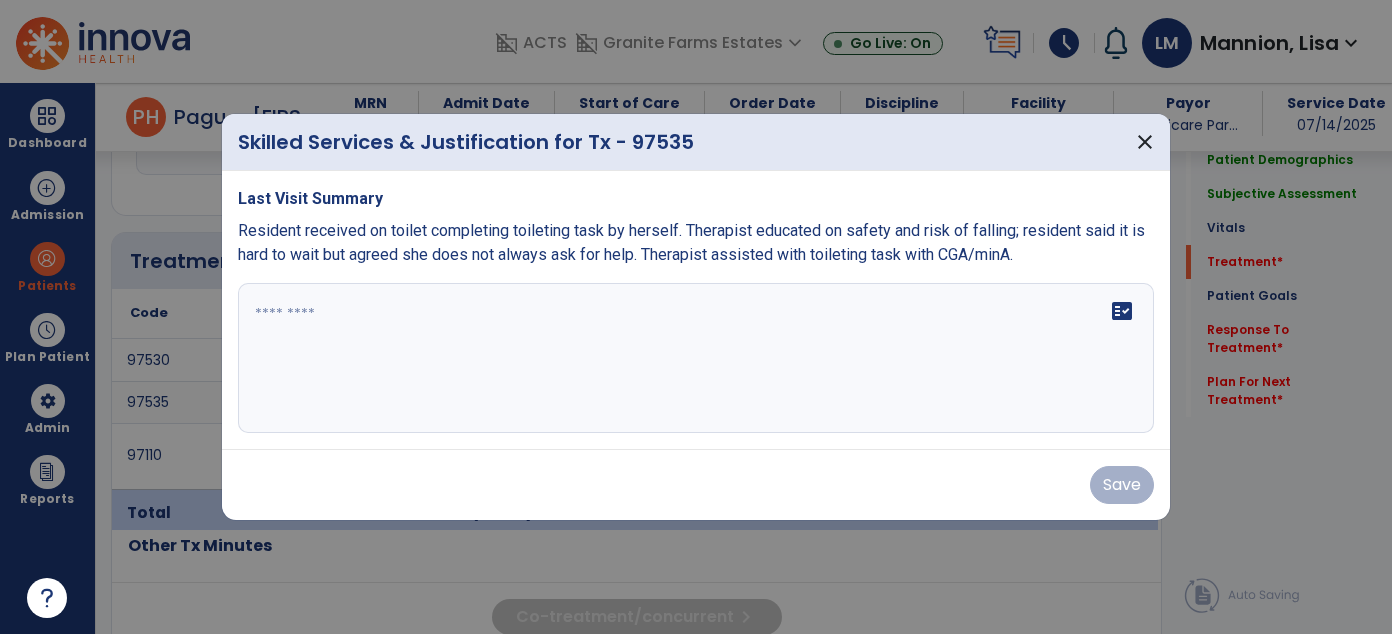 click at bounding box center [696, 358] 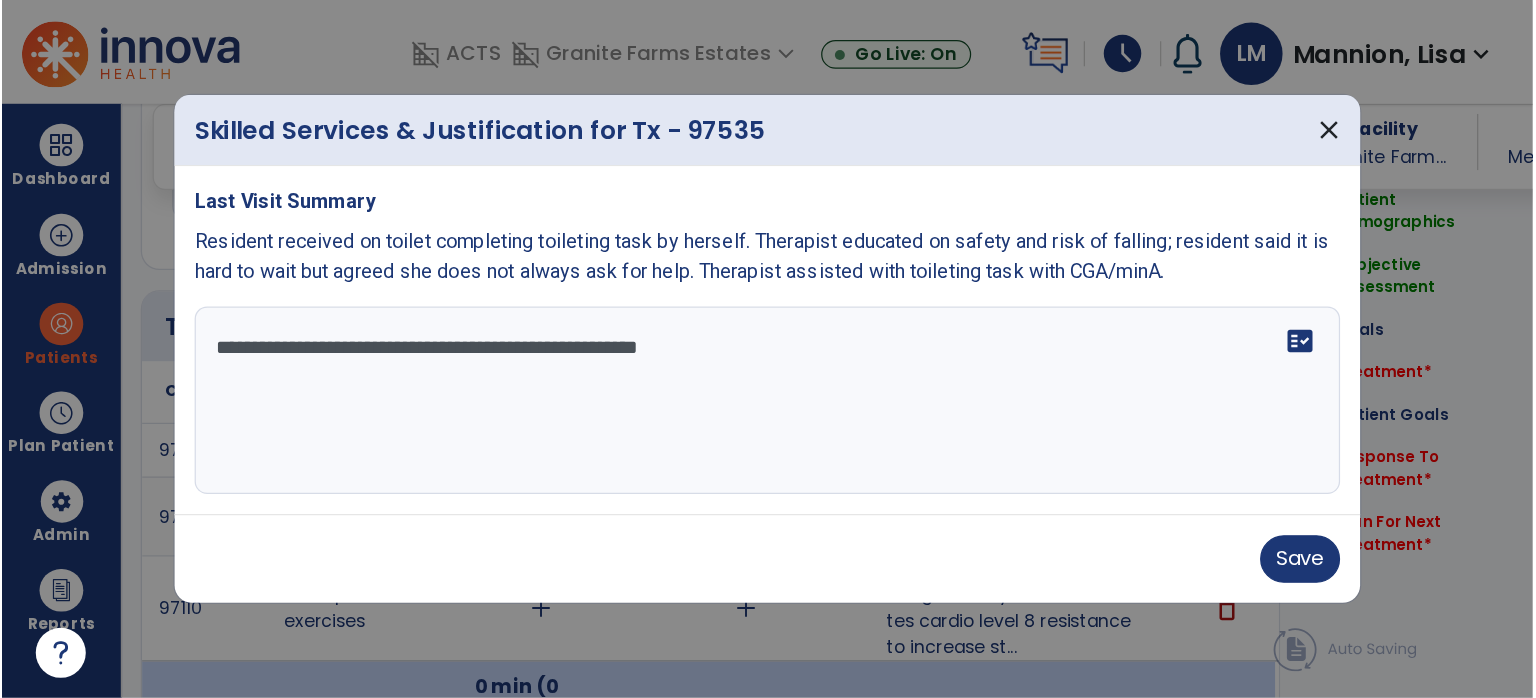 scroll, scrollTop: 1127, scrollLeft: 0, axis: vertical 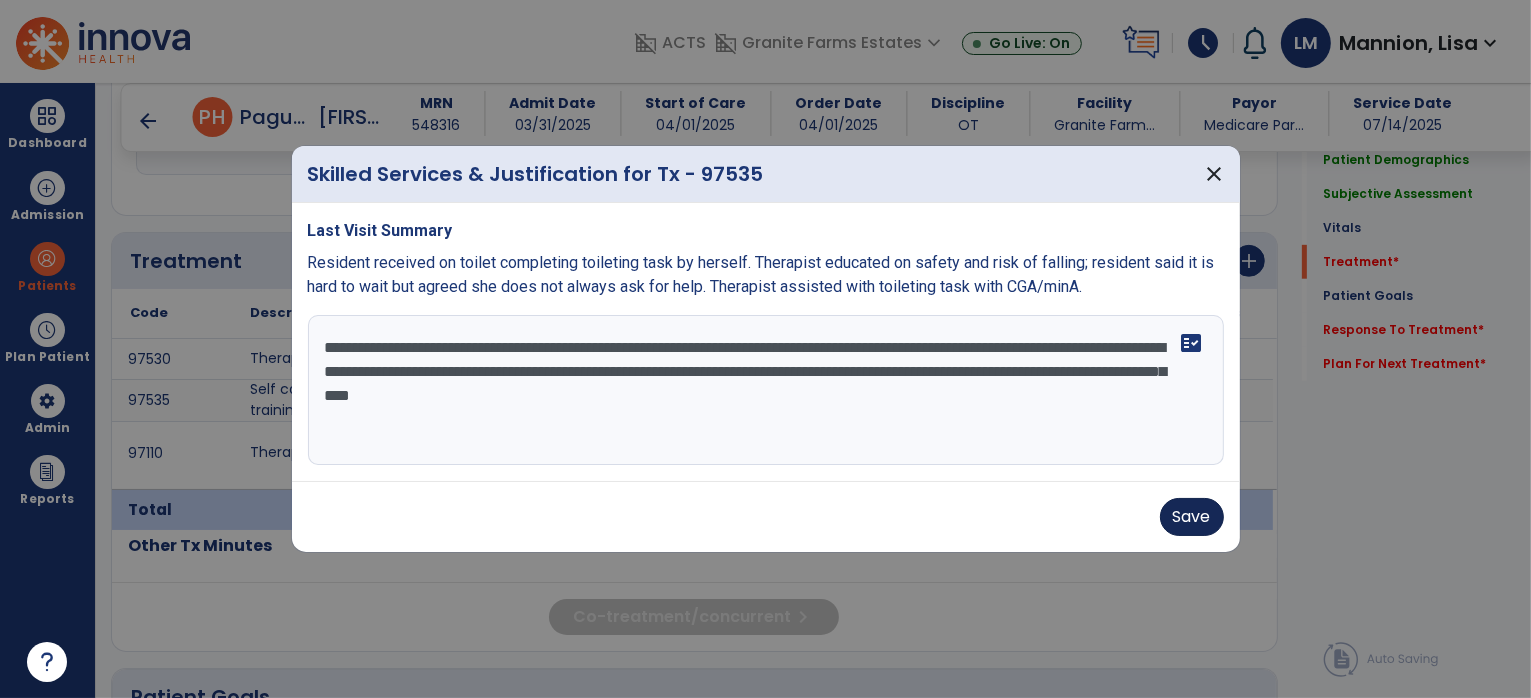 type on "**********" 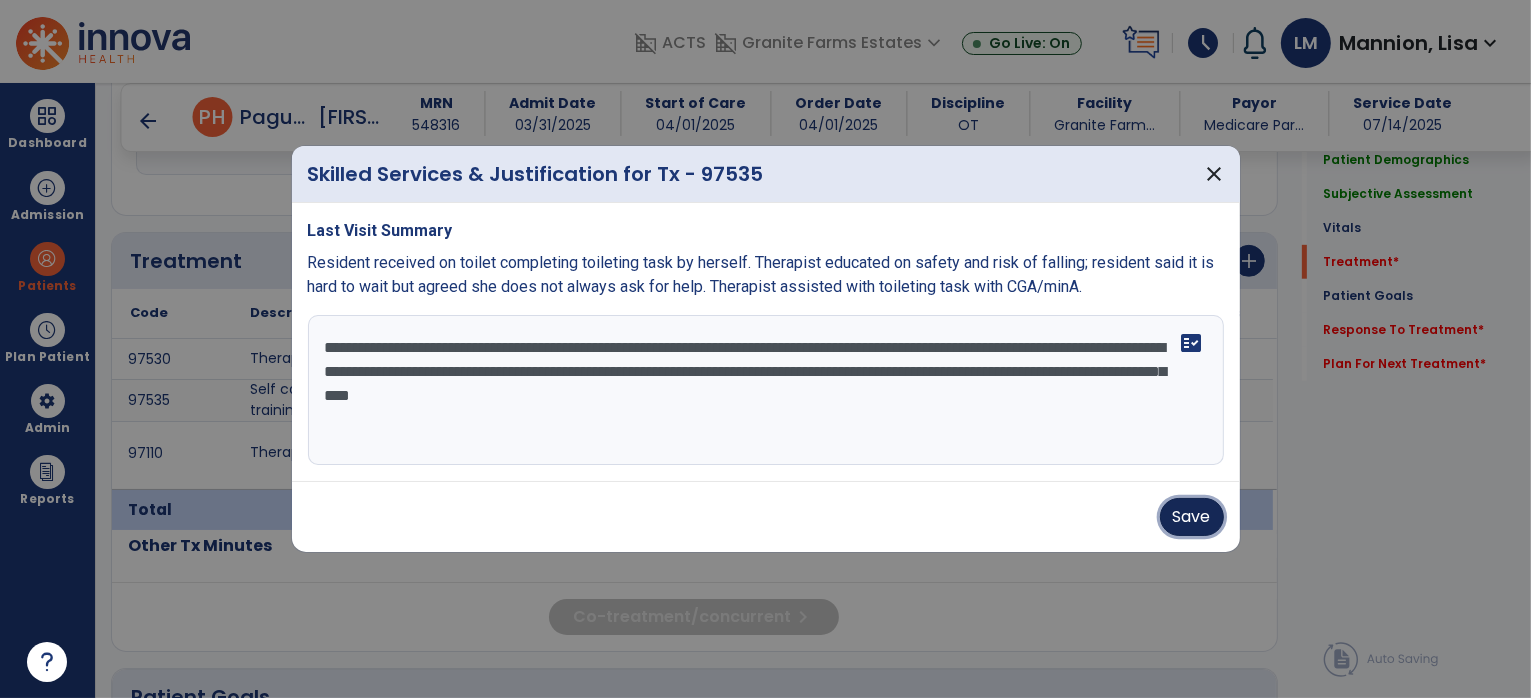 click on "Save" at bounding box center [1192, 517] 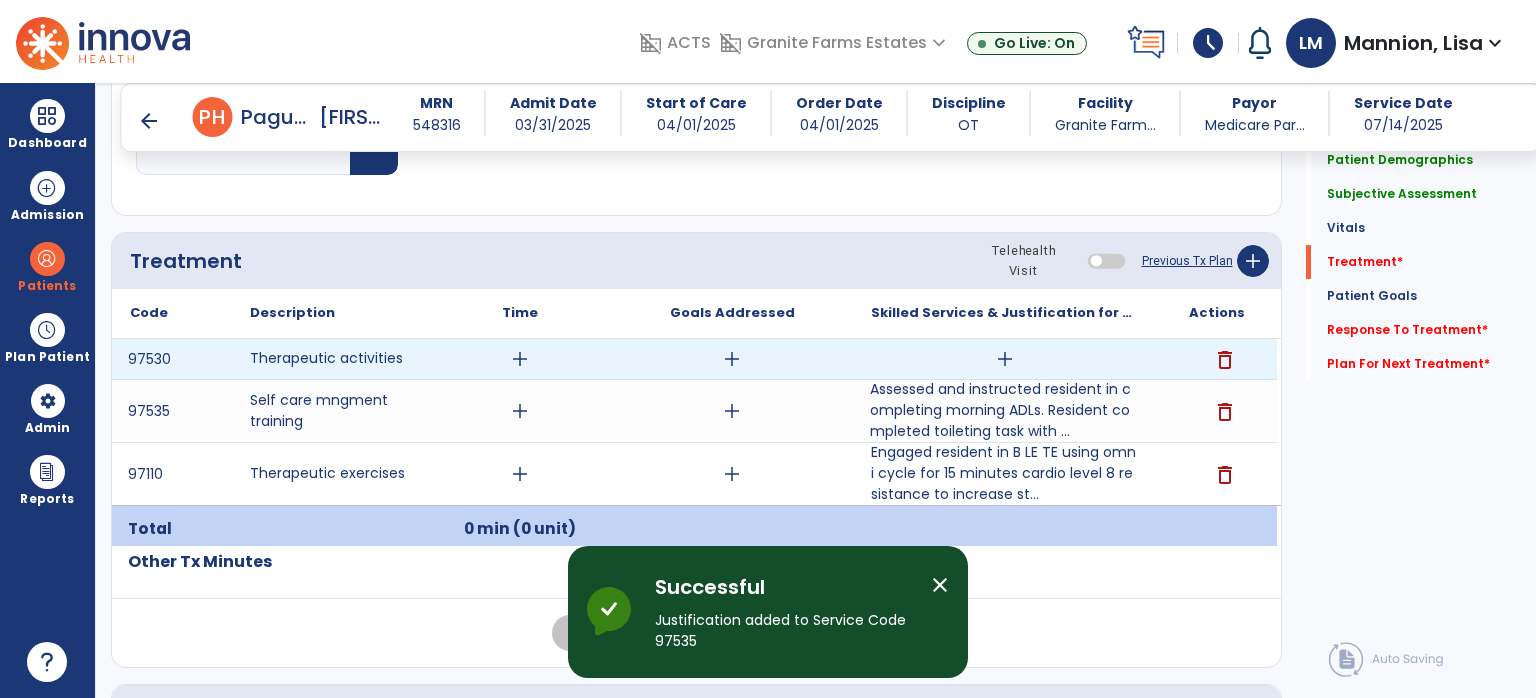 click on "add" at bounding box center [1005, 359] 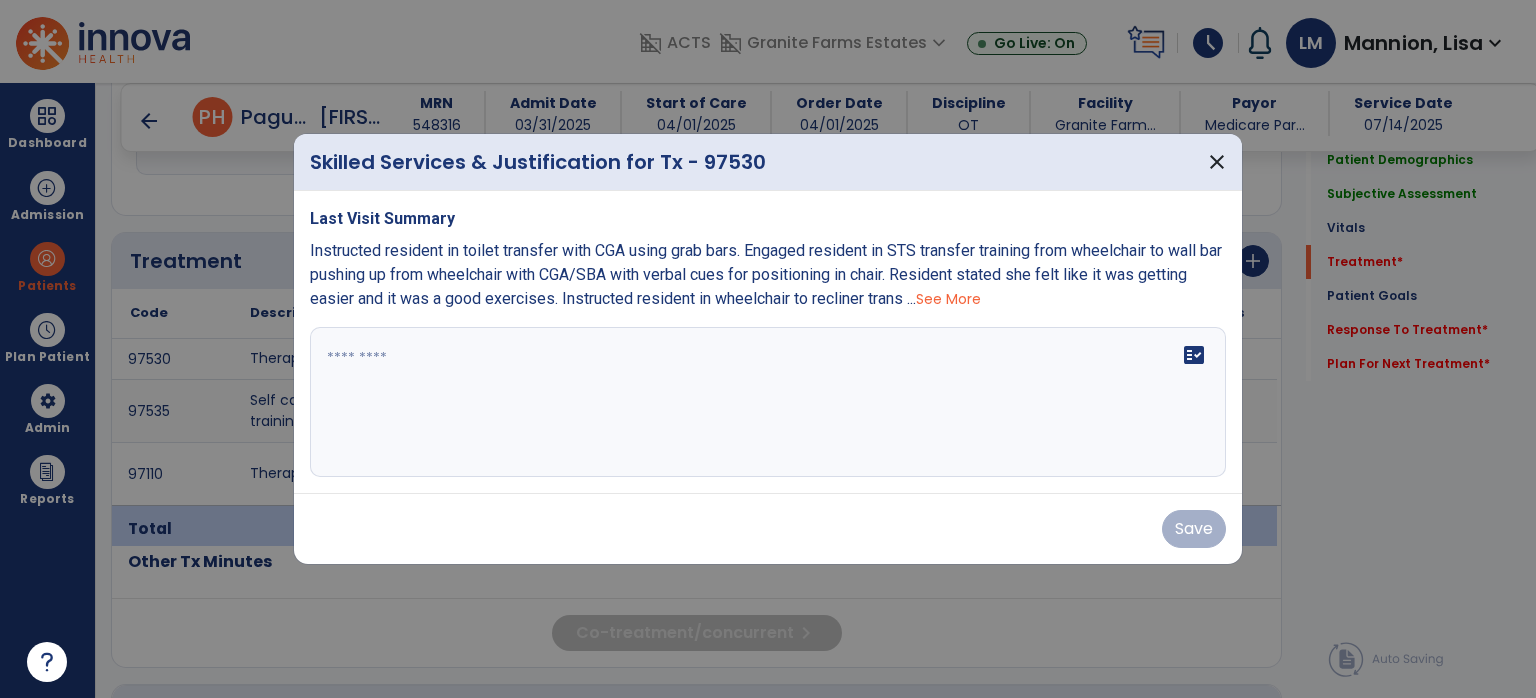 click on "fact_check" at bounding box center [768, 402] 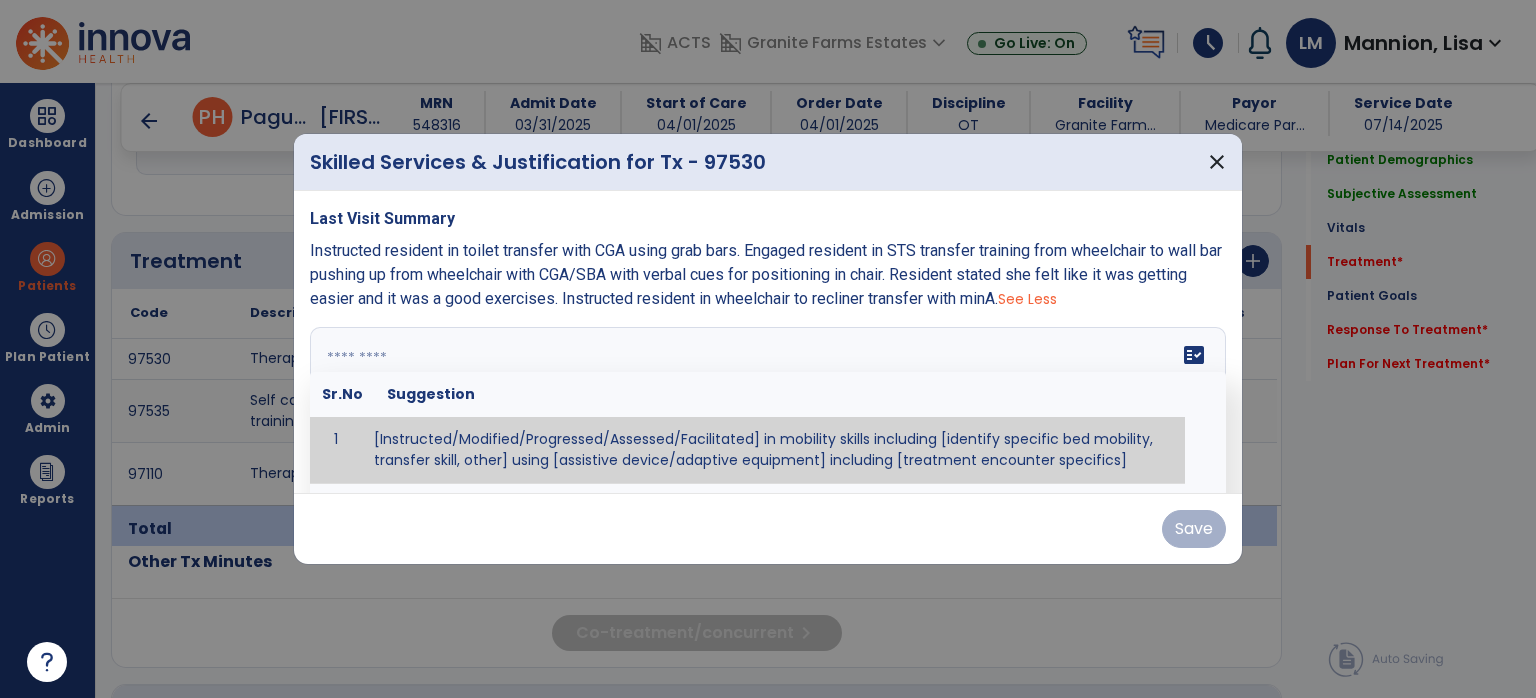 click on "fact_check  Sr.No Suggestion 1 [Instructed/Modified/Progressed/Assessed/Facilitated] in mobility skills including [identify specific bed mobility, transfer skill, other] using [assistive device/adaptive equipment] including [treatment encounter specifics]" at bounding box center [768, 402] 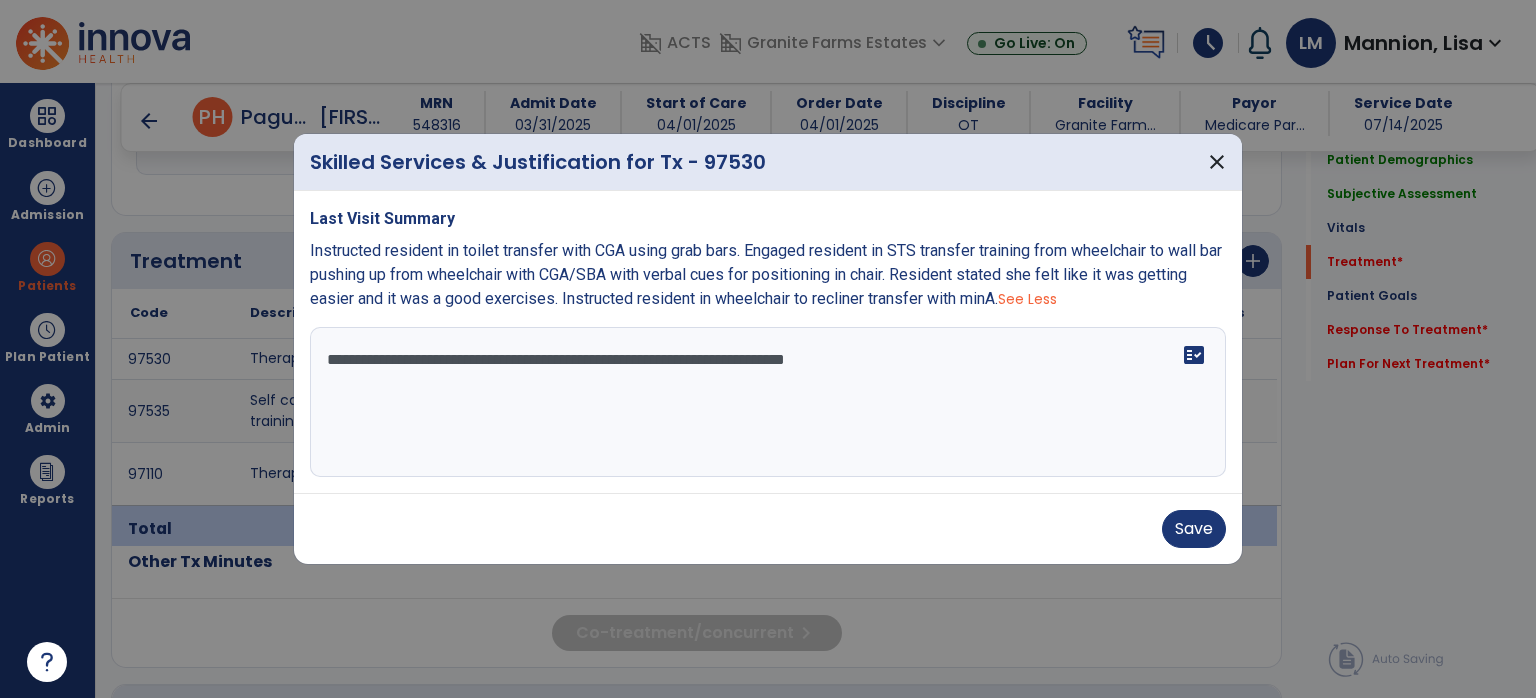 click on "**********" at bounding box center [768, 402] 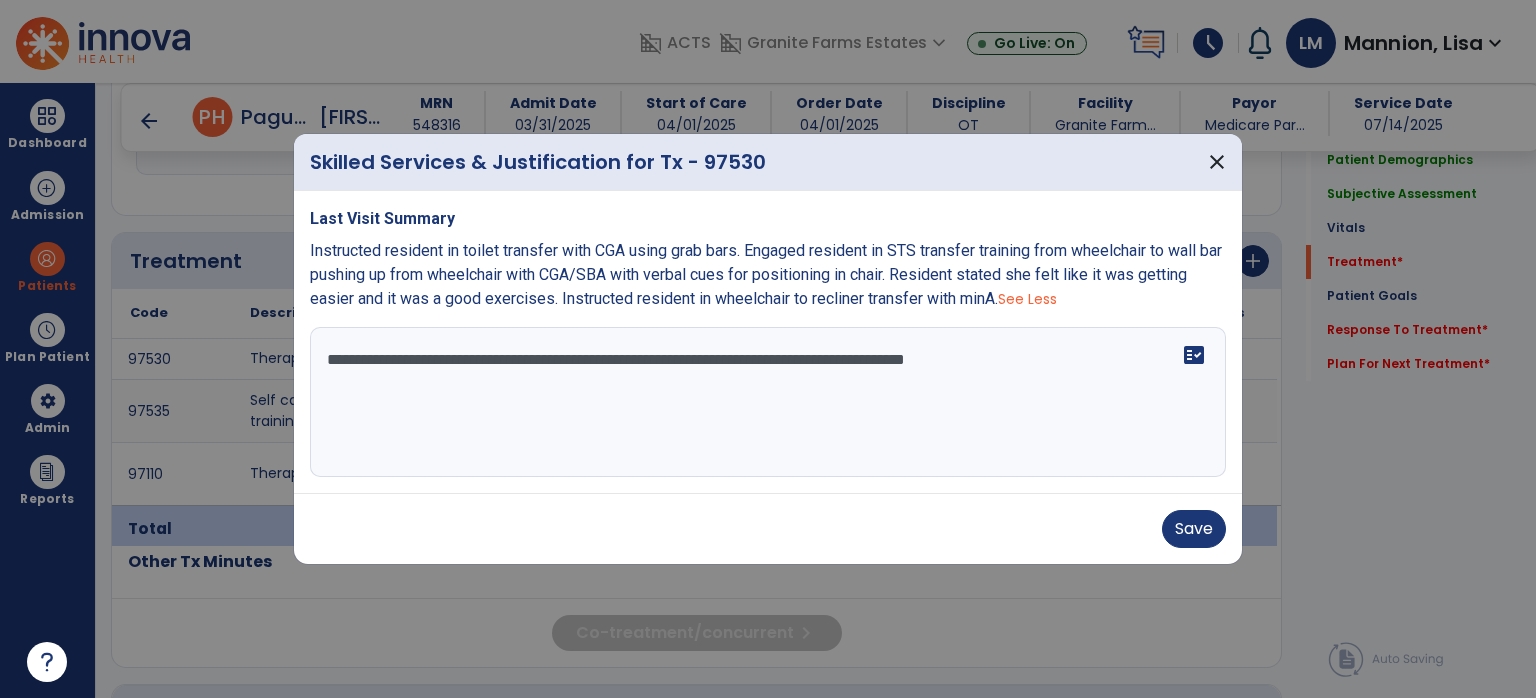 click on "**********" at bounding box center (768, 402) 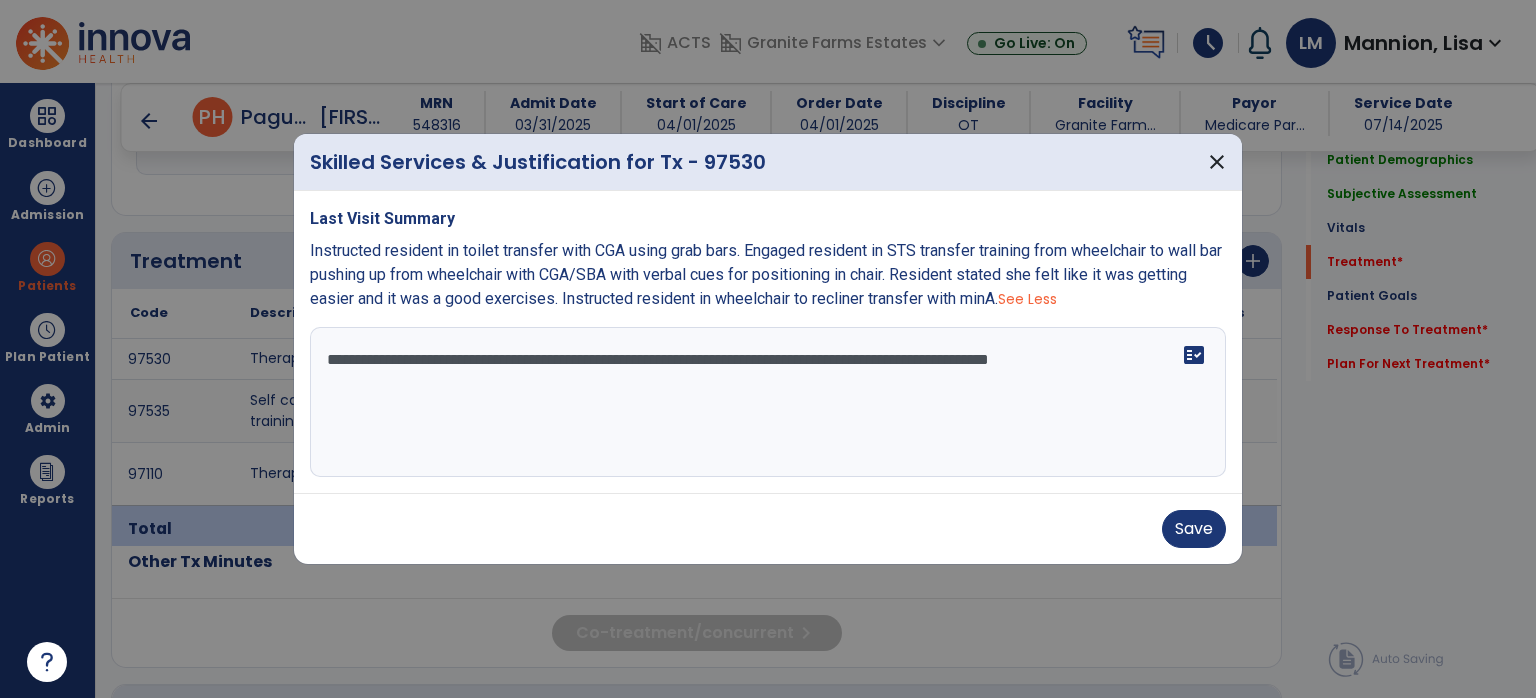 click on "**********" at bounding box center (768, 402) 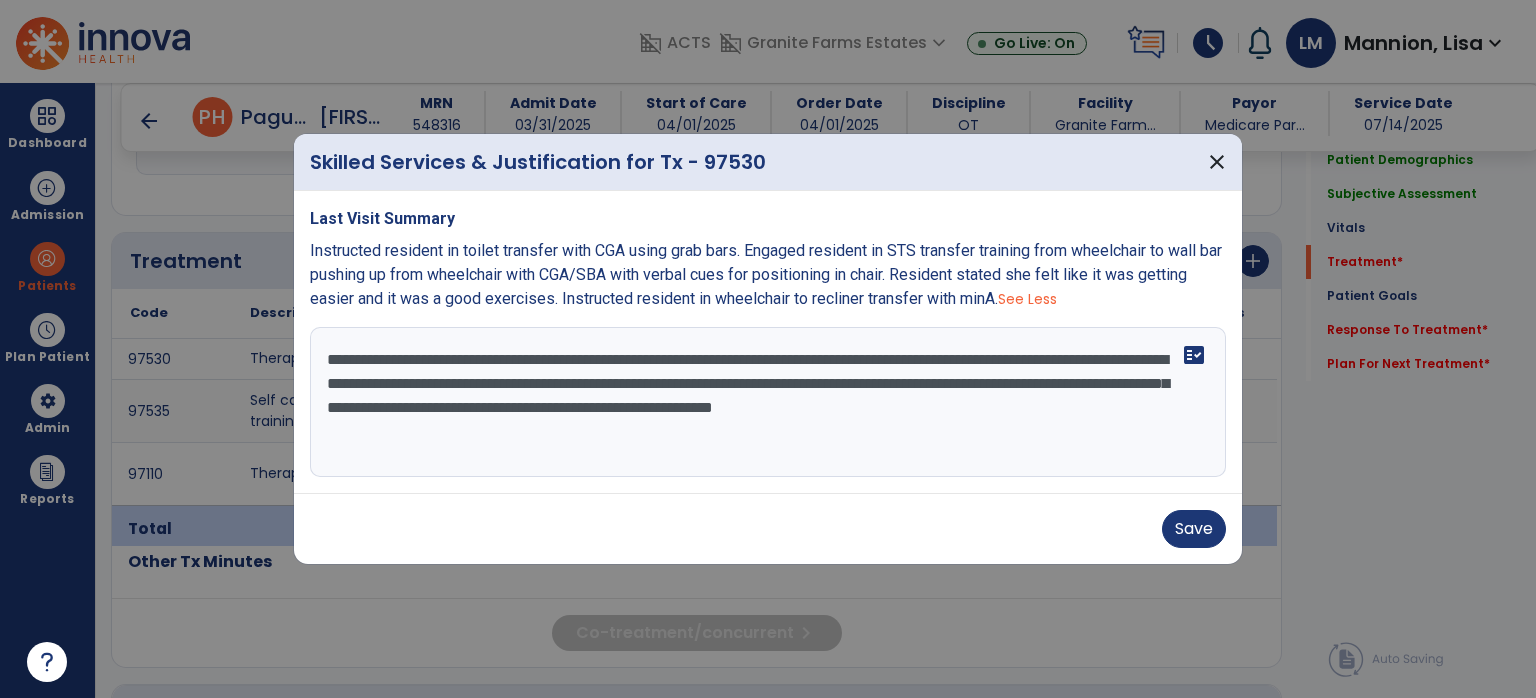 click on "**********" at bounding box center (768, 402) 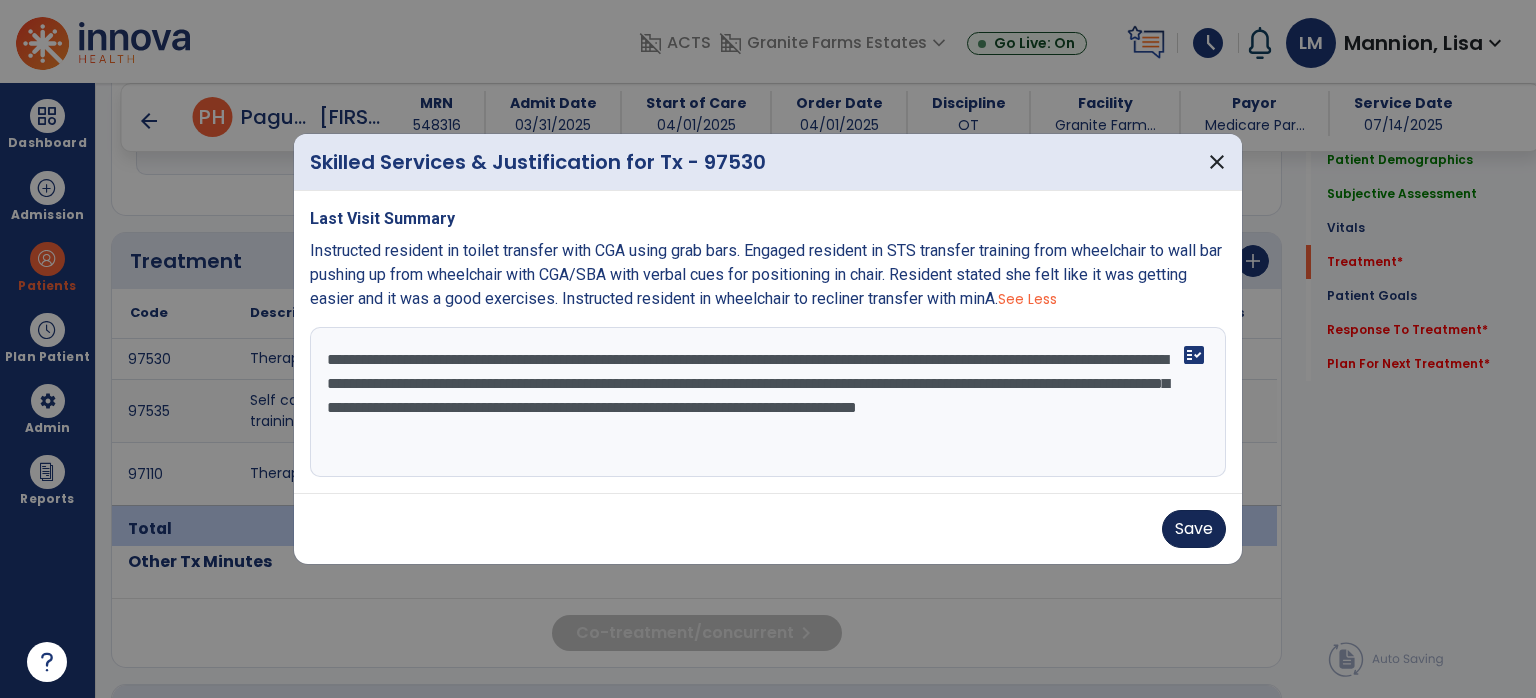 type on "**********" 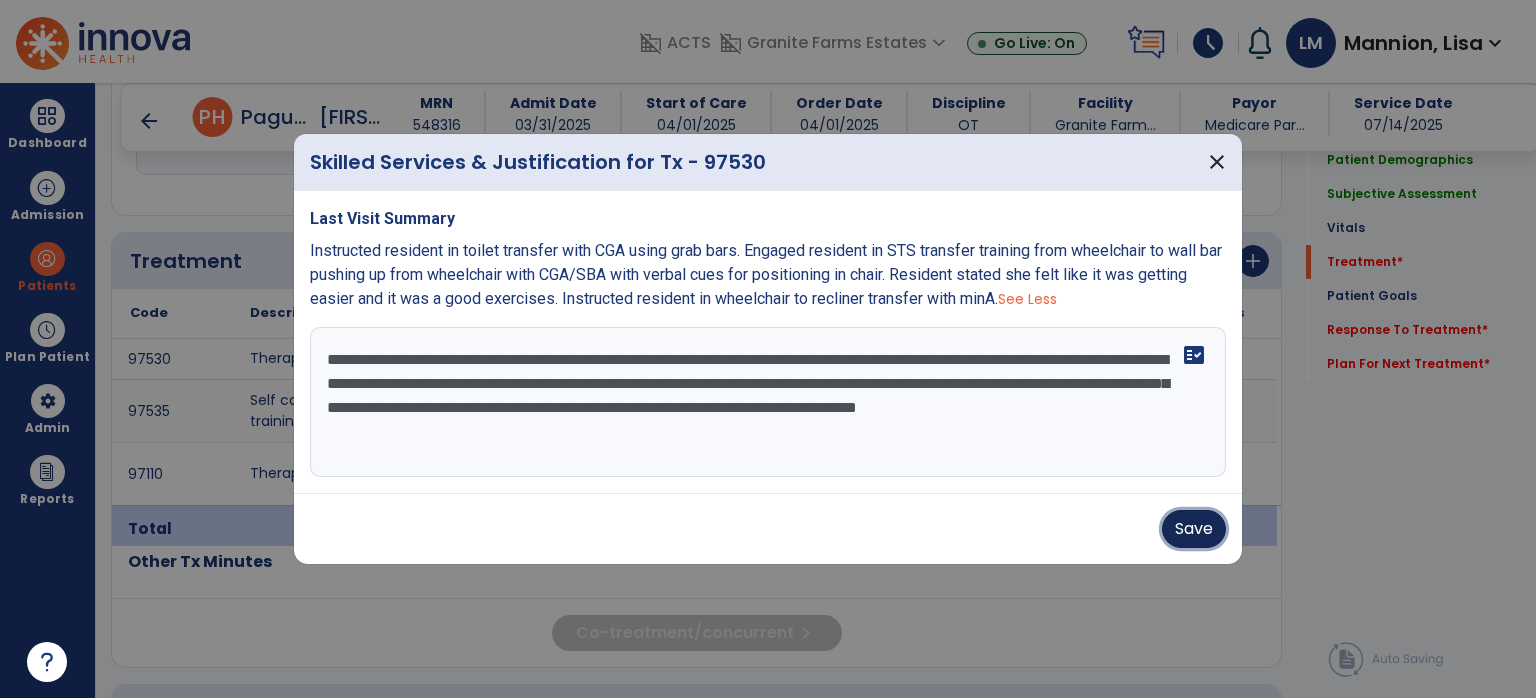 click on "Save" at bounding box center (1194, 529) 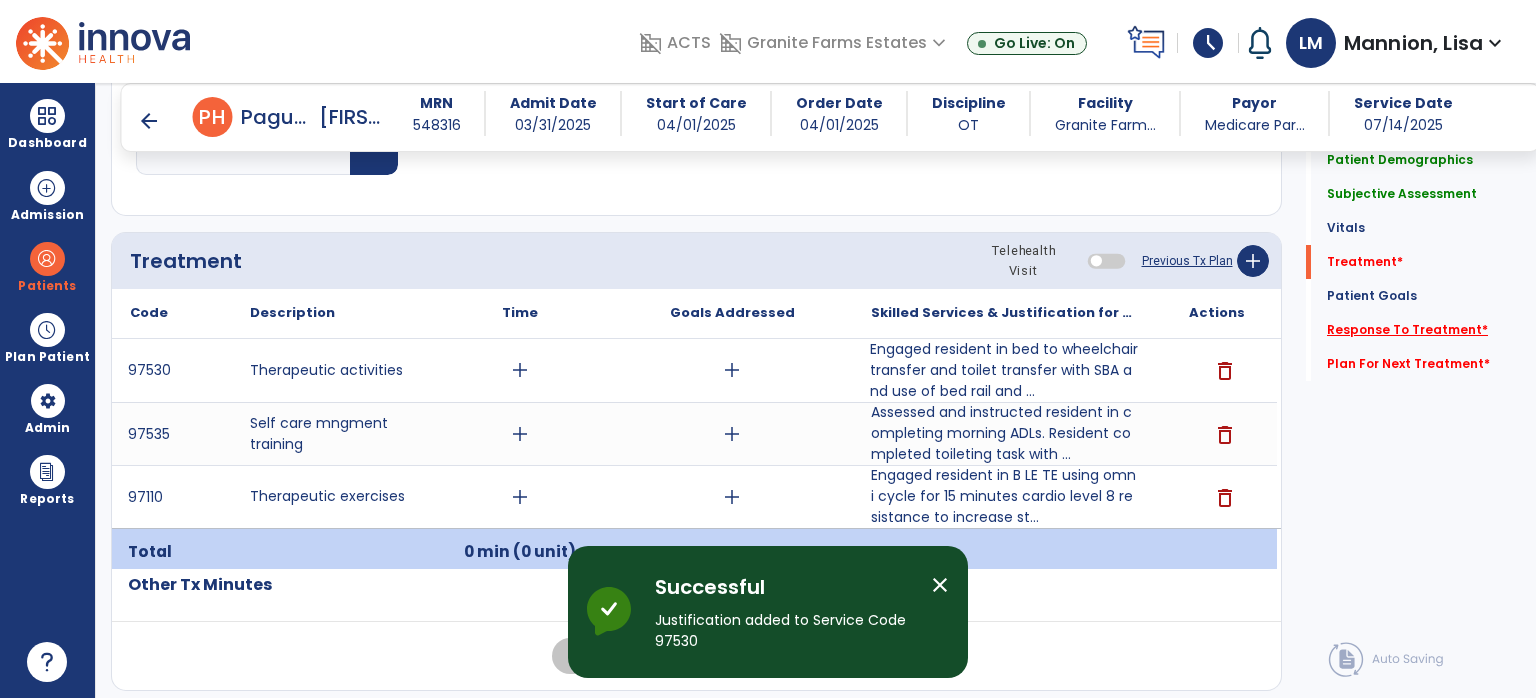click on "Response To Treatment   *" 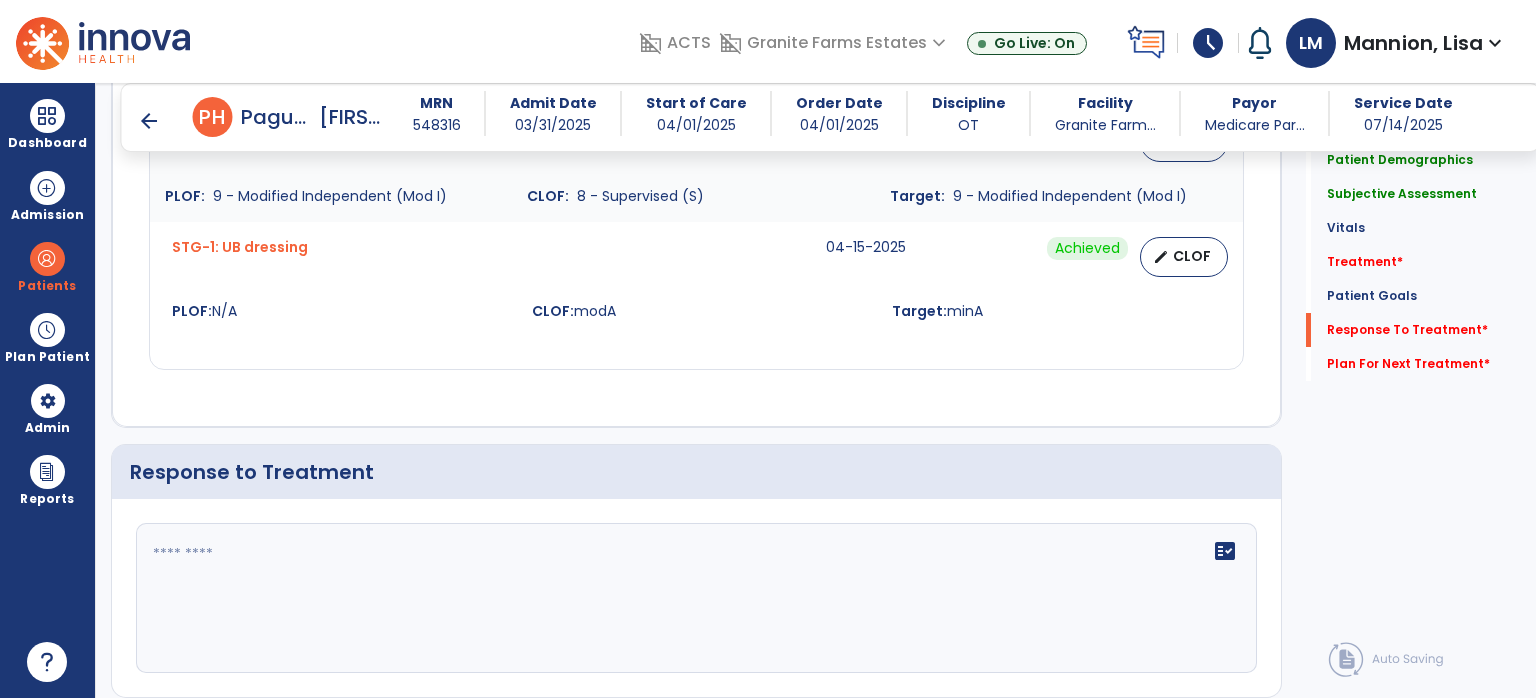scroll, scrollTop: 3491, scrollLeft: 0, axis: vertical 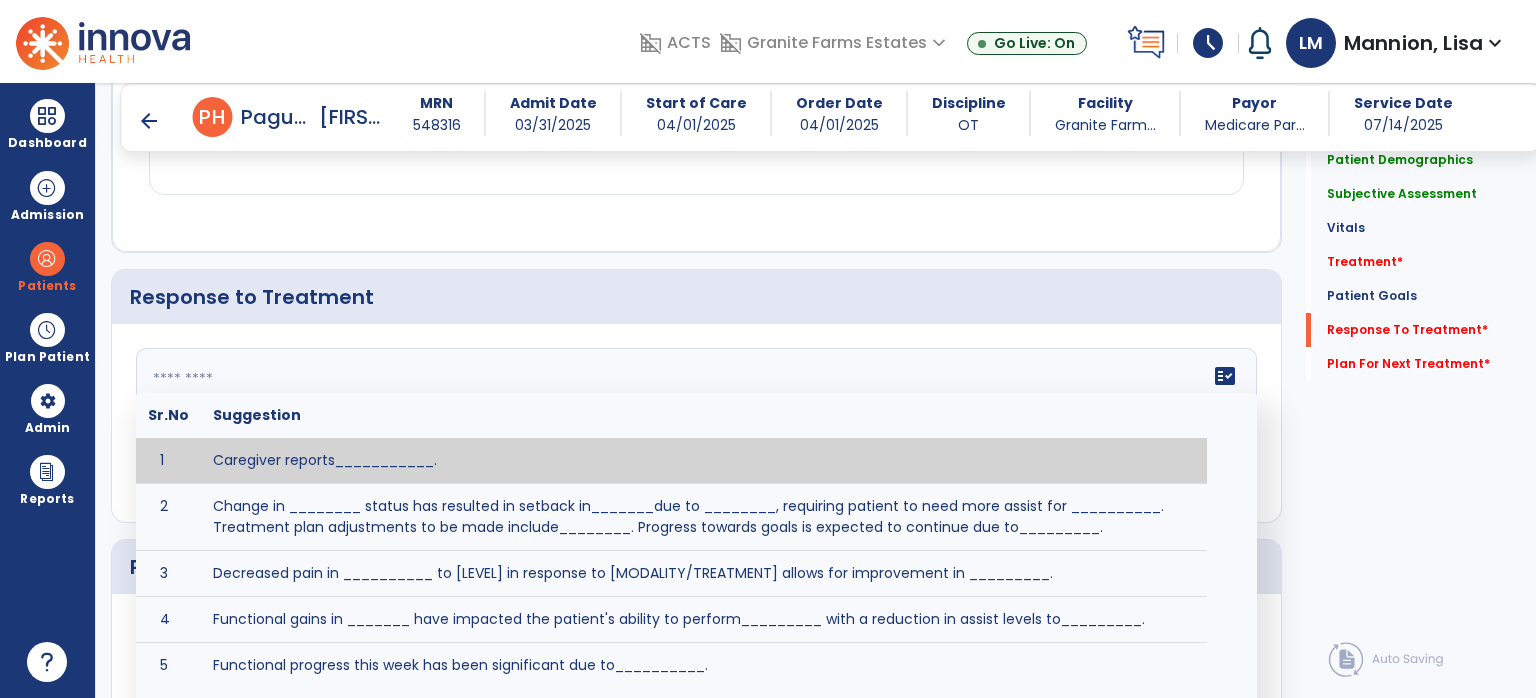 click 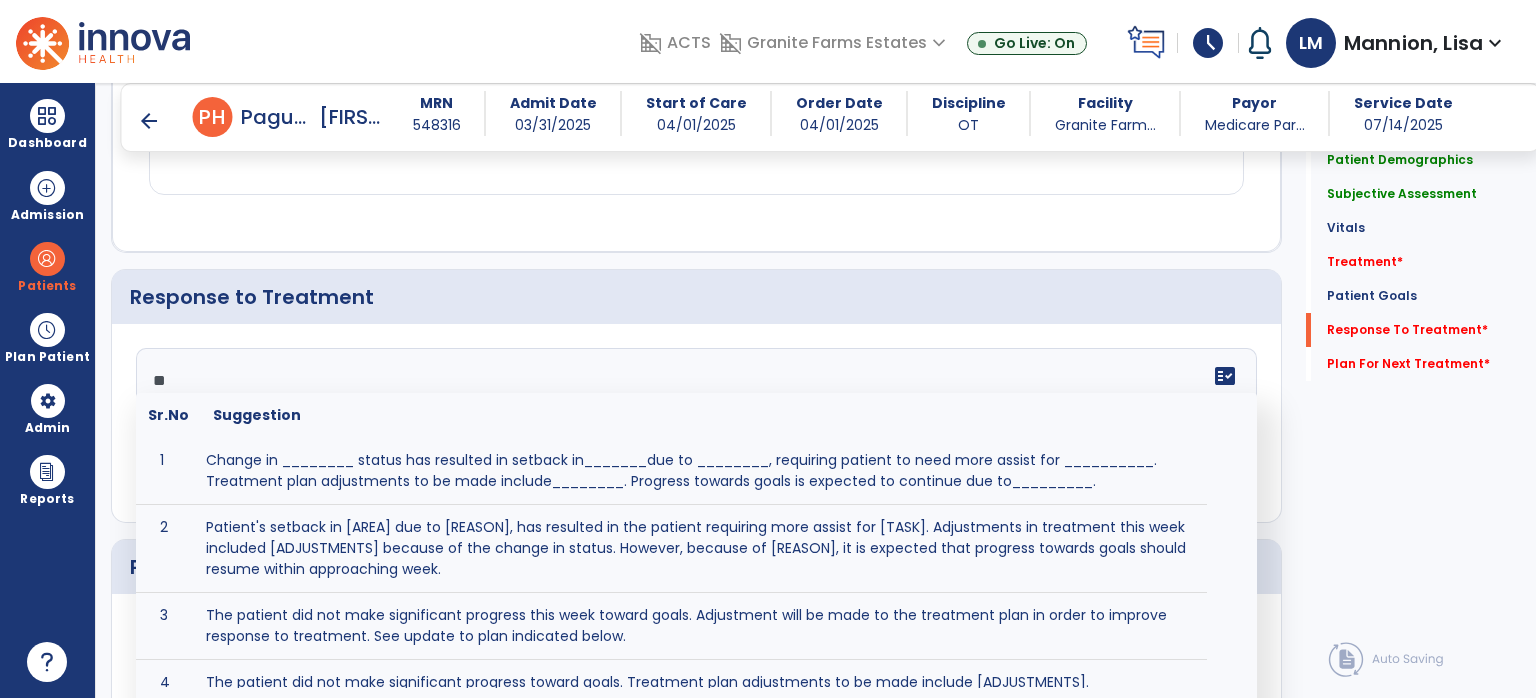 type on "*" 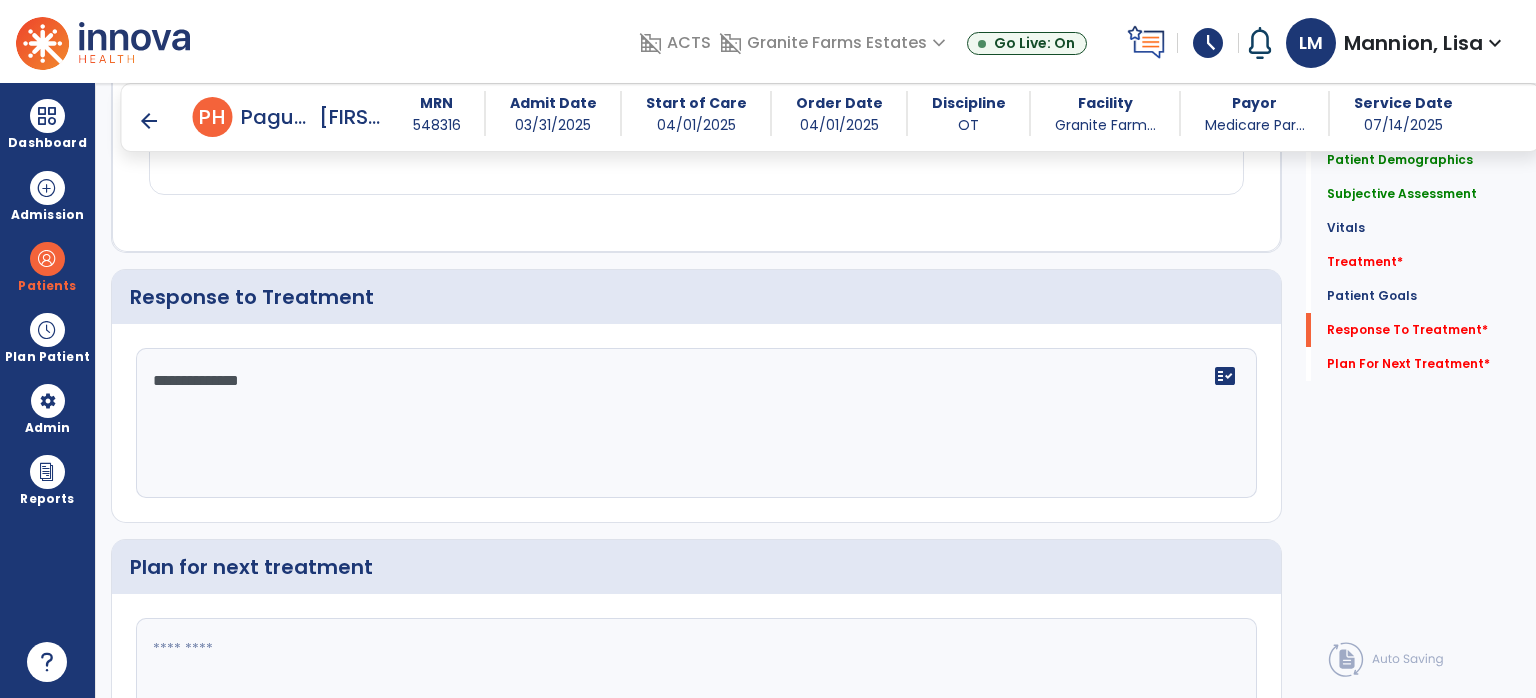 type on "**********" 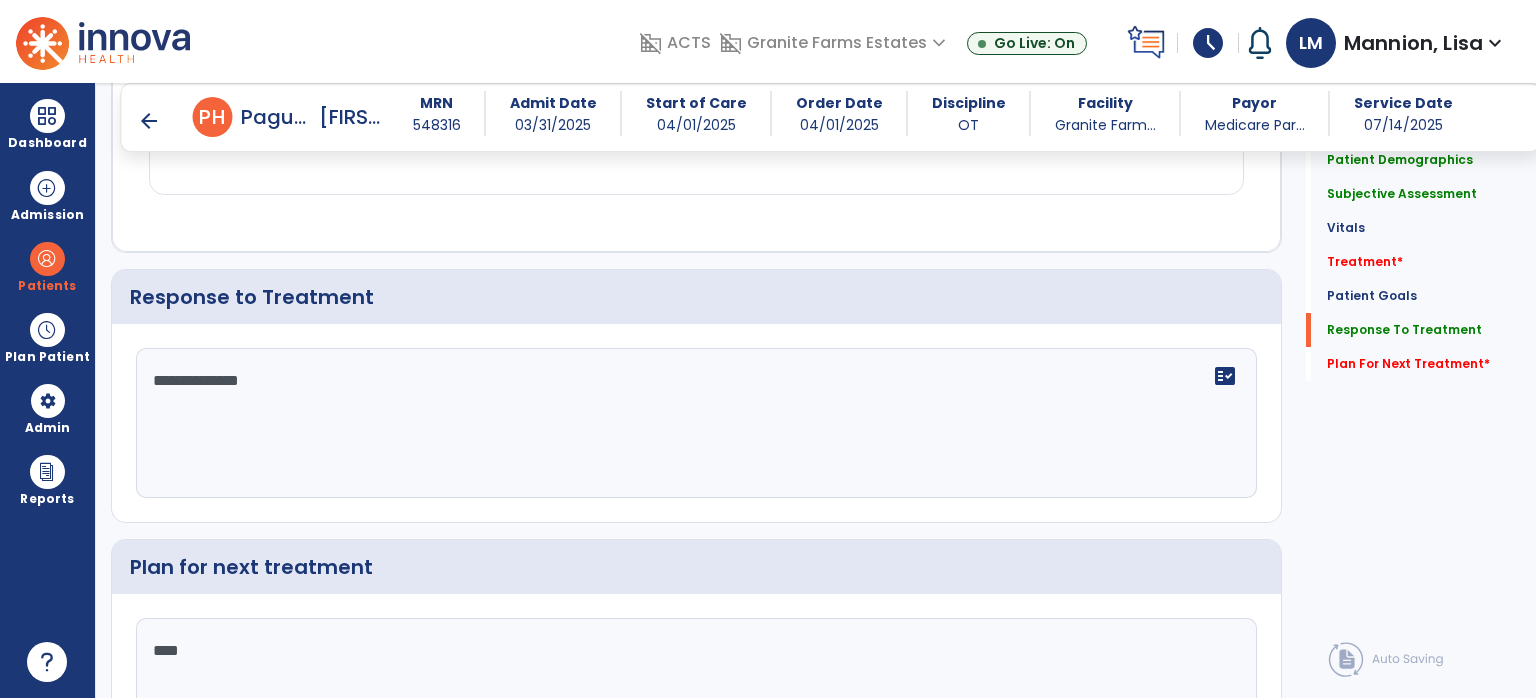 scroll, scrollTop: 3492, scrollLeft: 0, axis: vertical 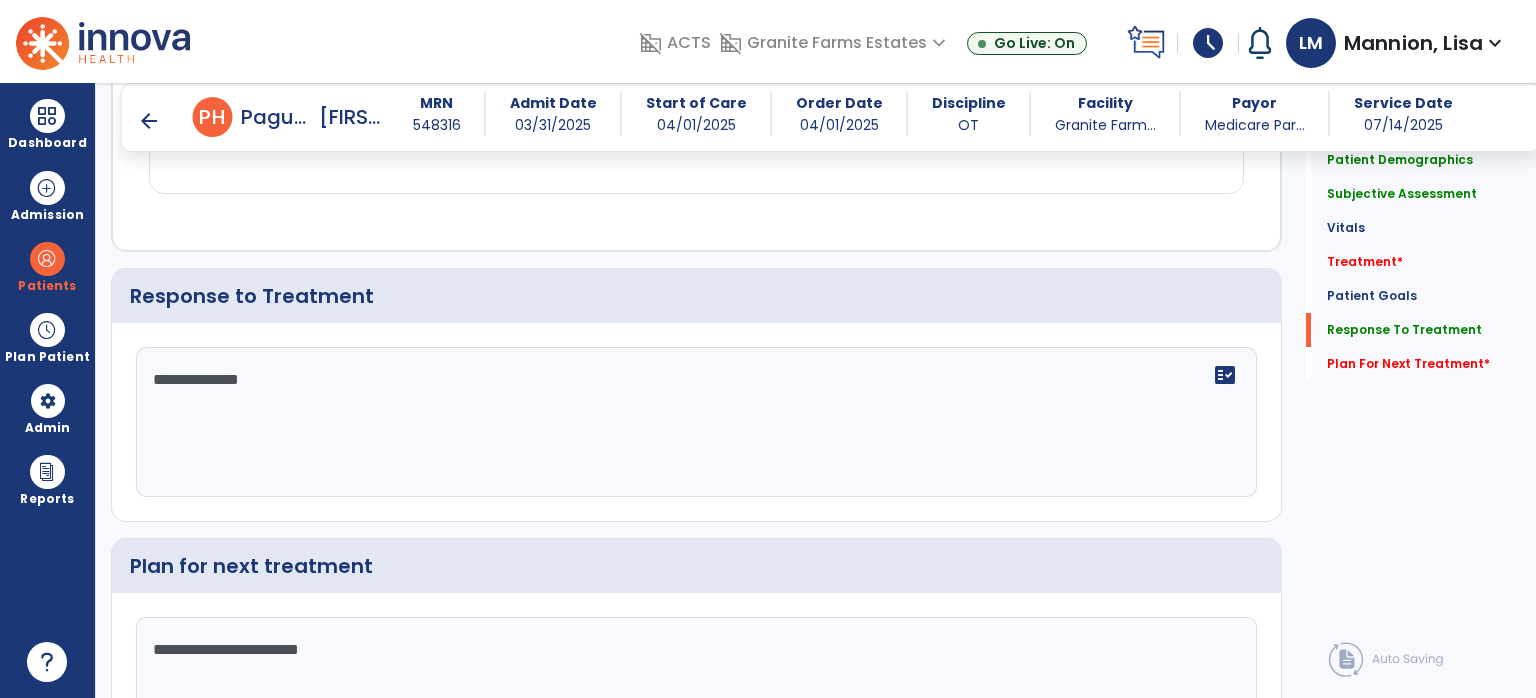 type on "**********" 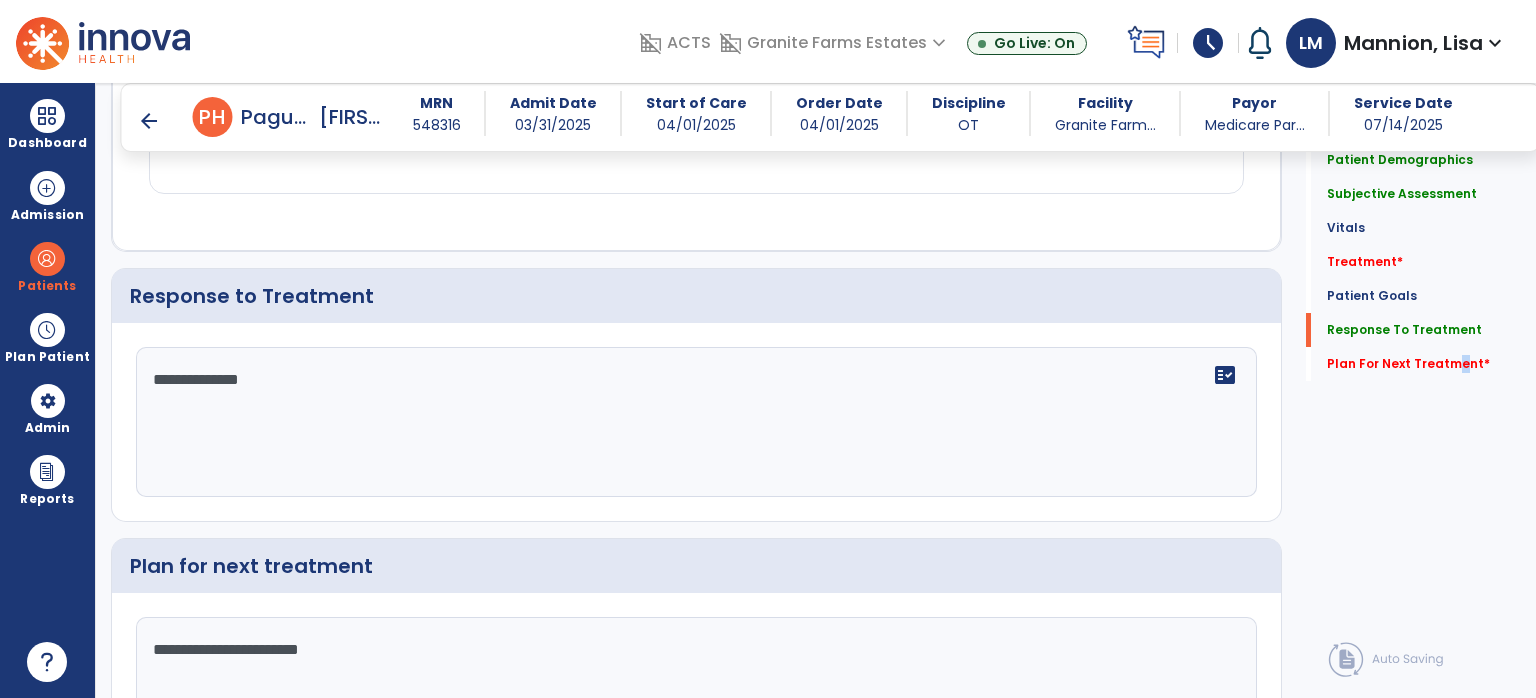 click on "Quick Links  Patient Demographics   Patient Demographics   Subjective Assessment   Subjective Assessment   Vitals   Vitals   Treatment   *  Treatment   *  Patient Goals   Patient Goals   Response To Treatment   Response To Treatment   Plan For Next Treatment   *  Plan For Next Treatment   *" 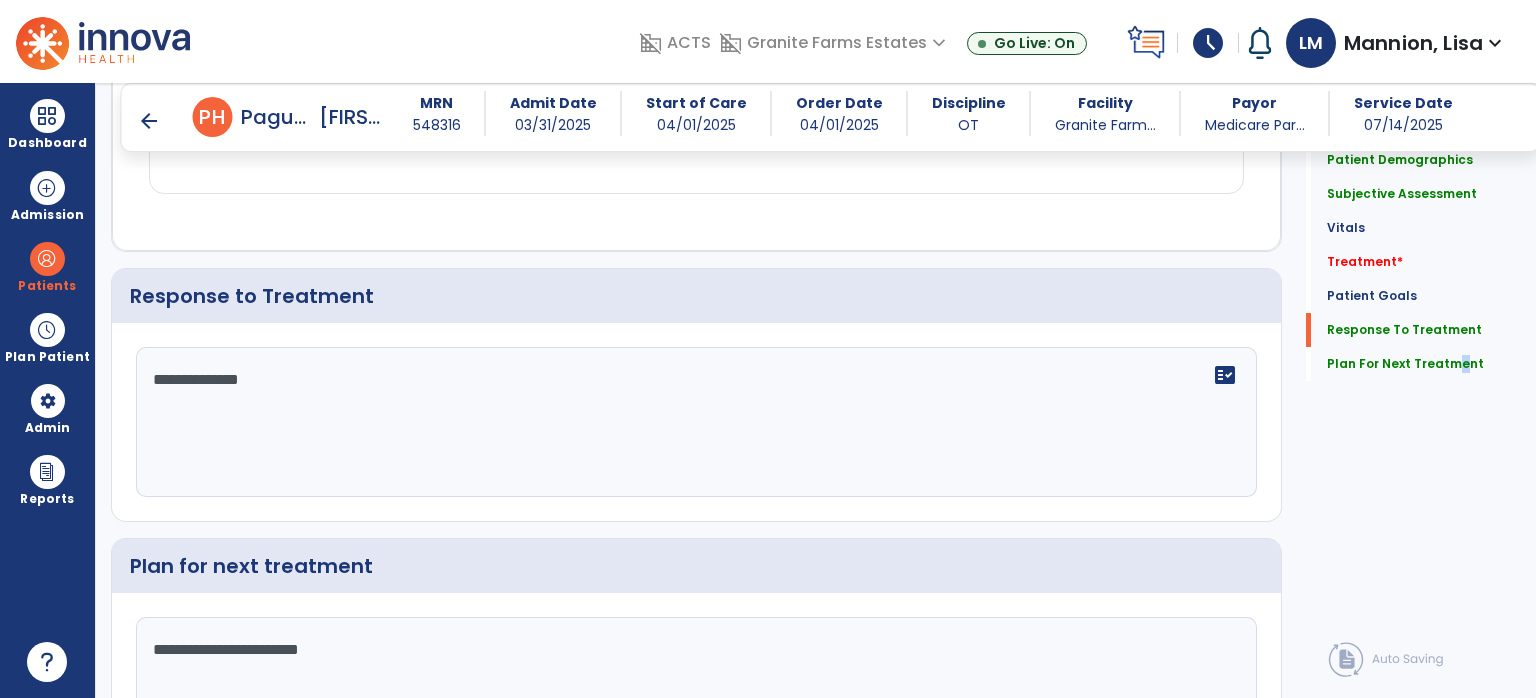 click on "Quick Links  Patient Demographics   Patient Demographics   Subjective Assessment   Subjective Assessment   Vitals   Vitals   Treatment   *  Treatment   *  Patient Goals   Patient Goals   Response To Treatment   Response To Treatment   Plan For Next Treatment   Plan For Next Treatment" 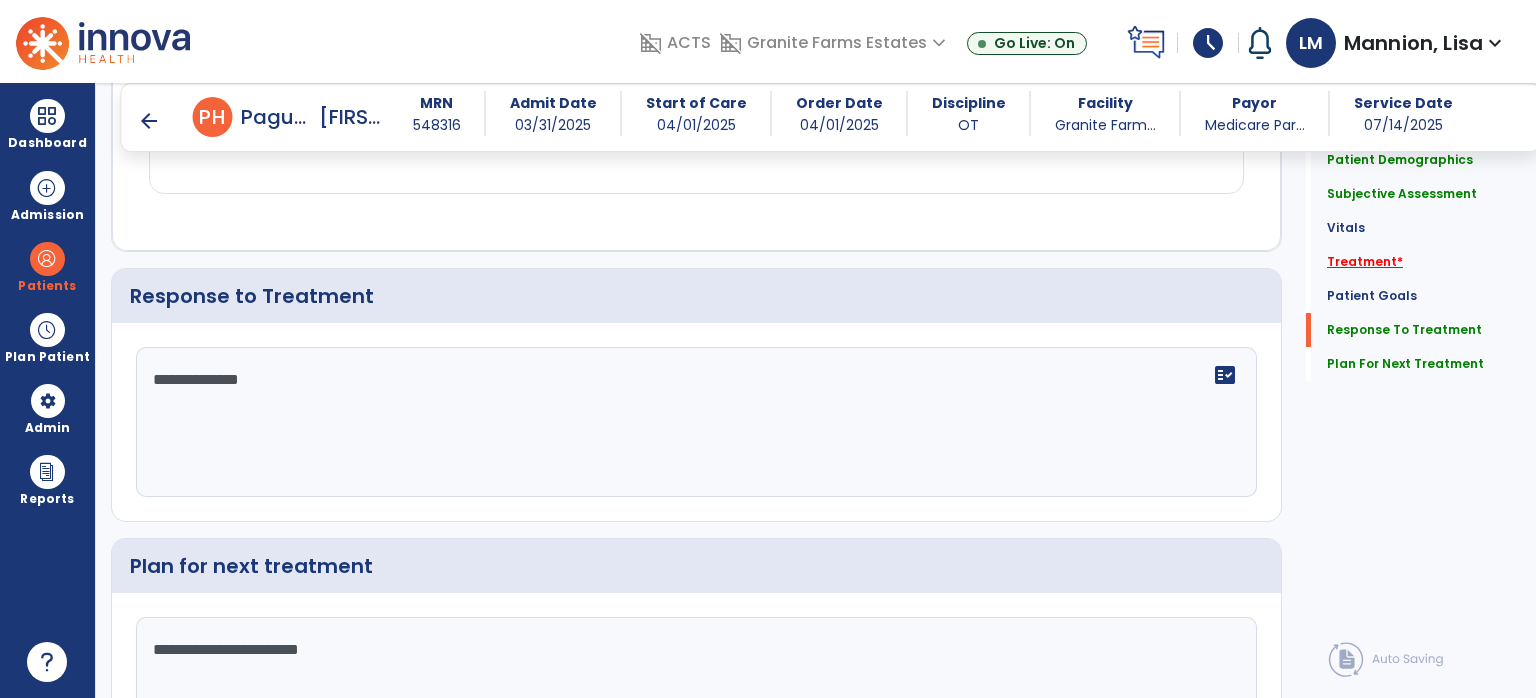 click on "Treatment   *" 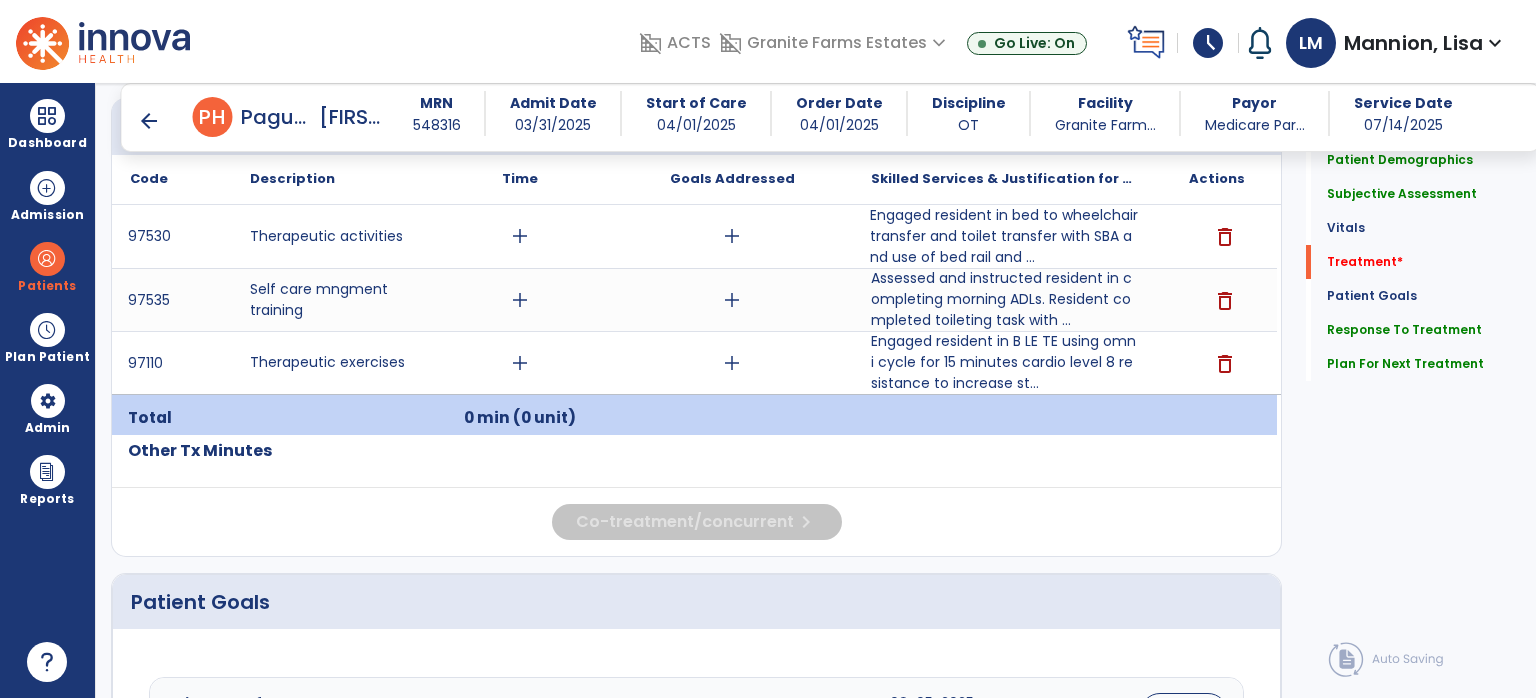 scroll, scrollTop: 1196, scrollLeft: 0, axis: vertical 